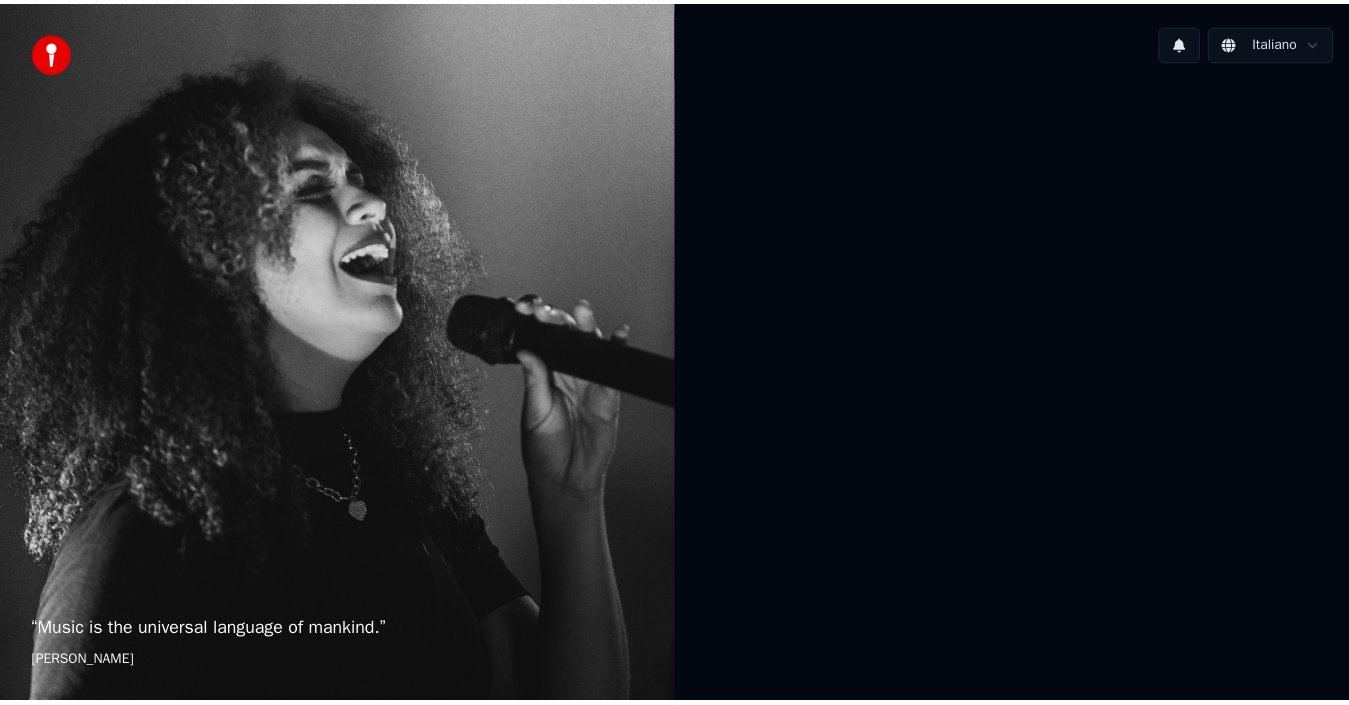 scroll, scrollTop: 0, scrollLeft: 0, axis: both 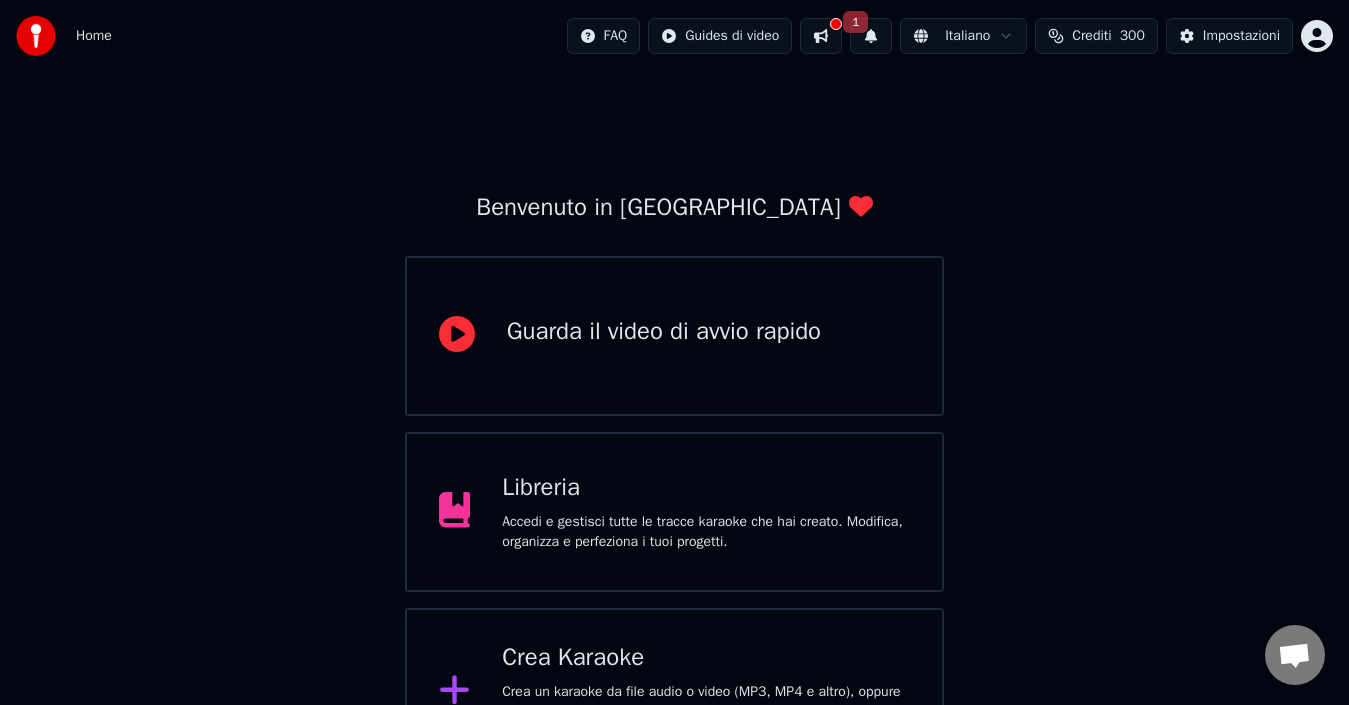 click on "1" at bounding box center (871, 36) 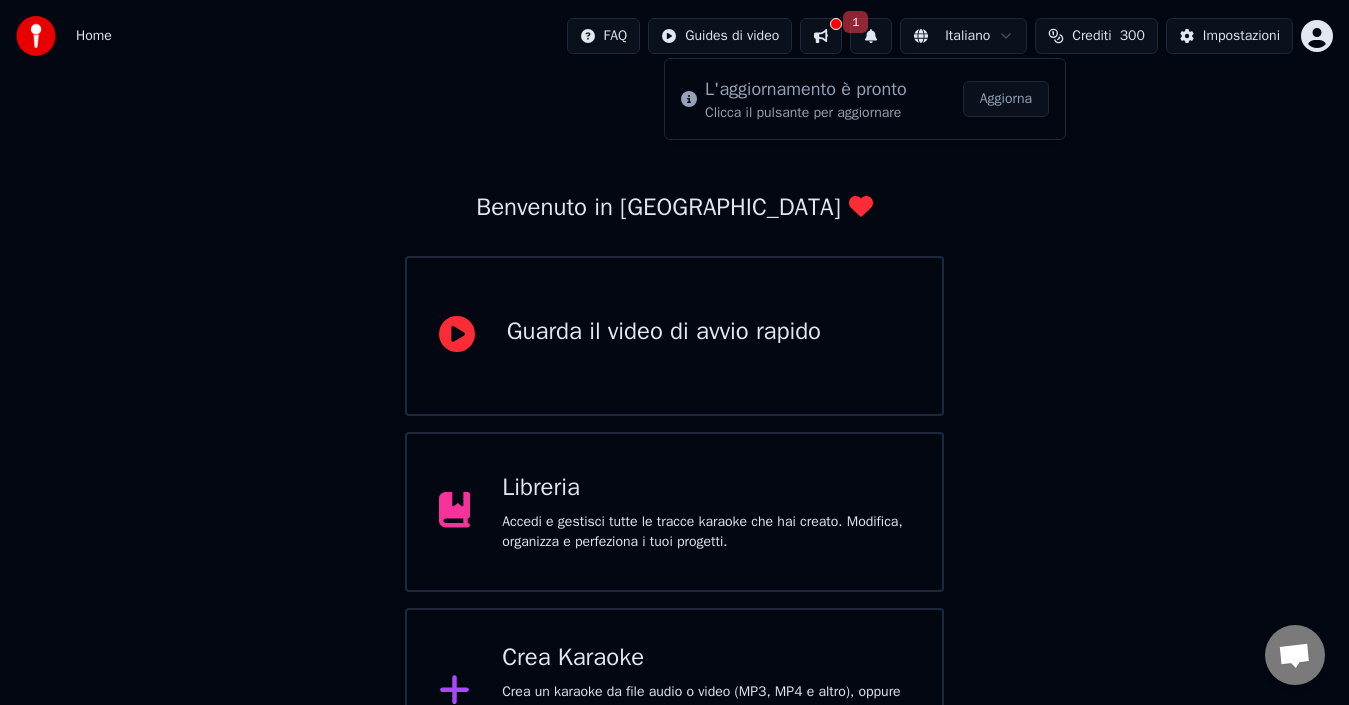 click on "Aggiorna" at bounding box center [1006, 99] 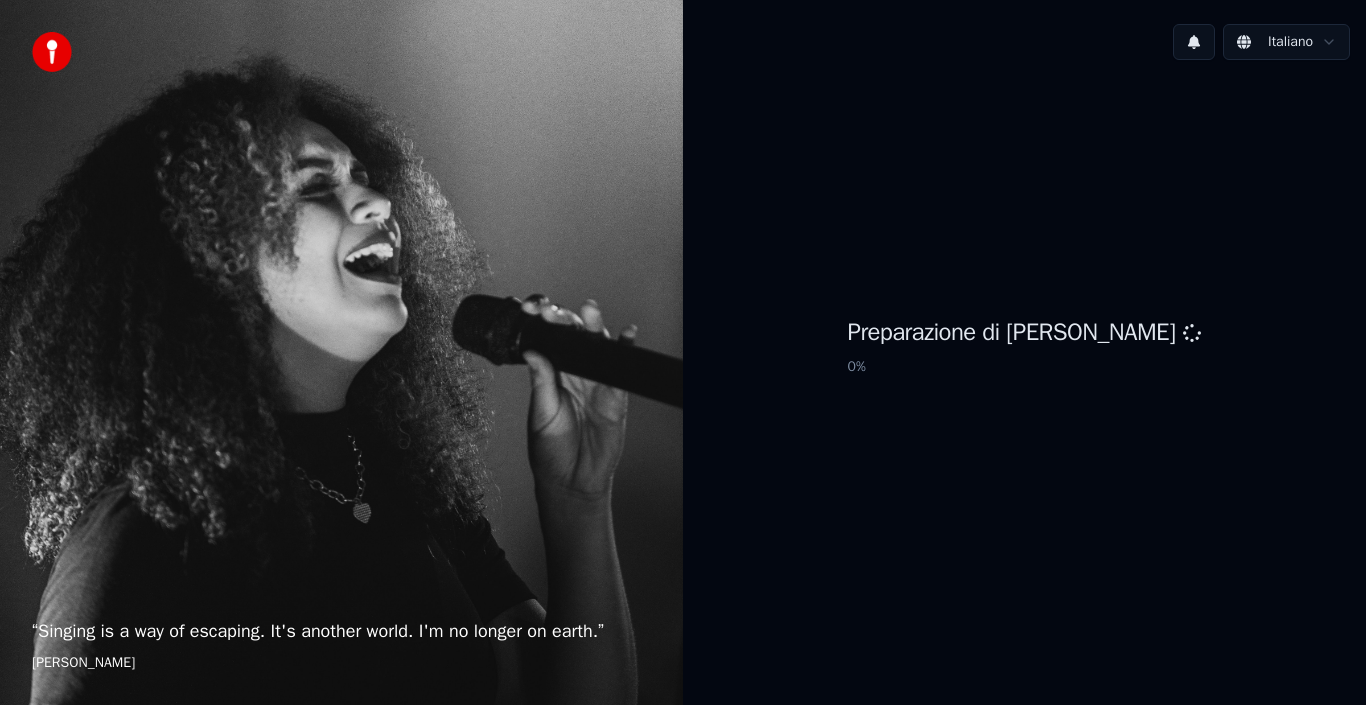 scroll, scrollTop: 0, scrollLeft: 0, axis: both 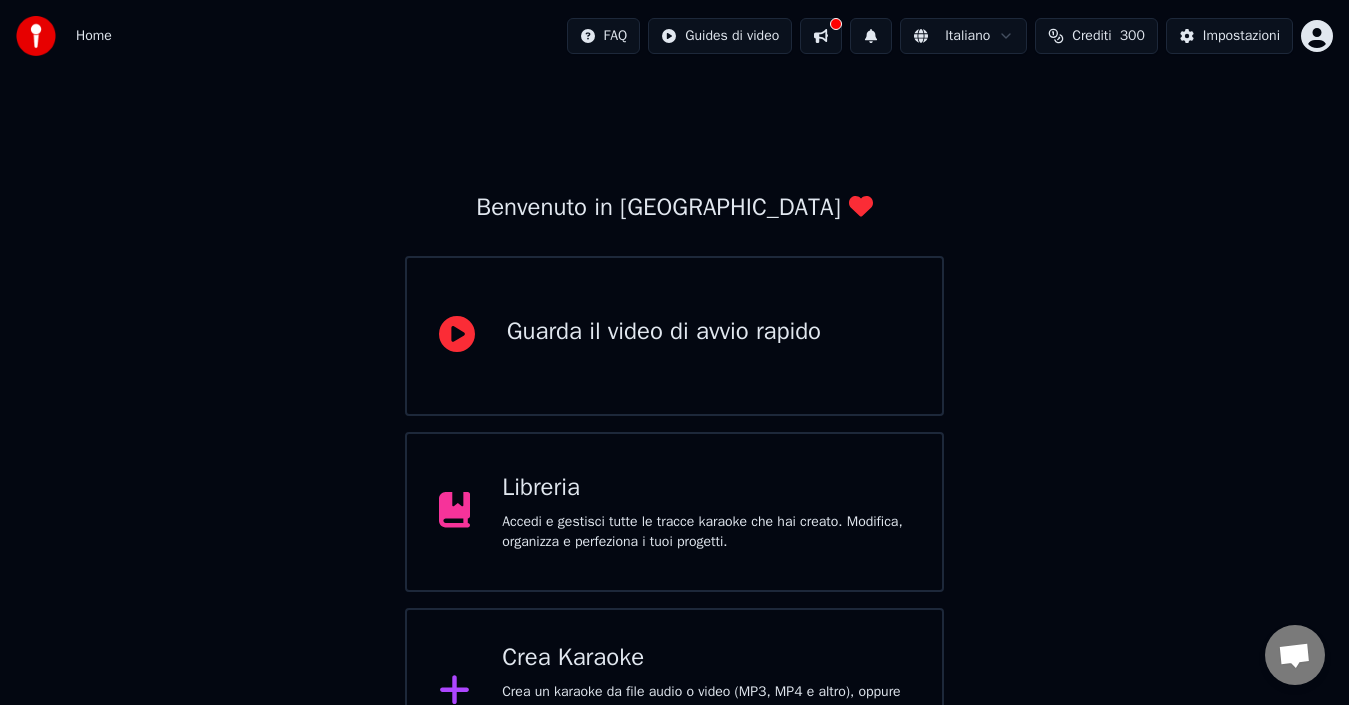 click on "Crea Karaoke" at bounding box center (706, 658) 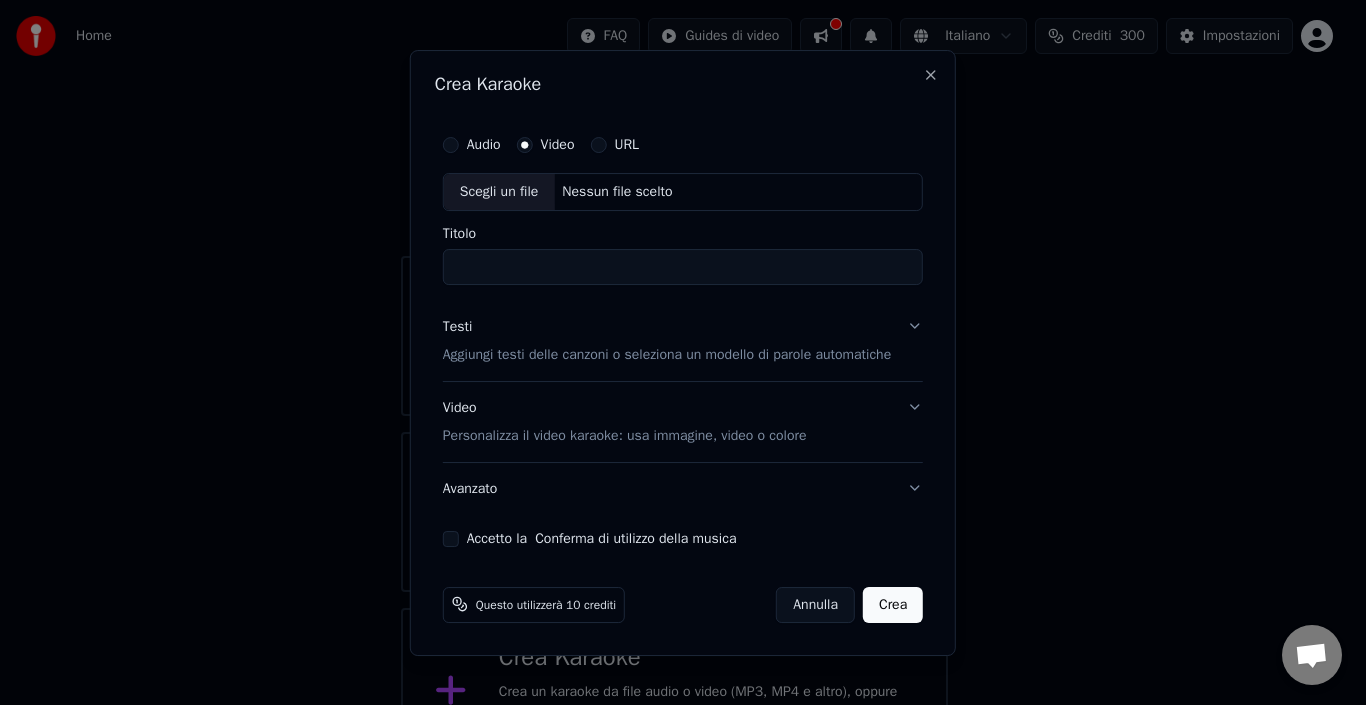 click on "Audio" at bounding box center [484, 145] 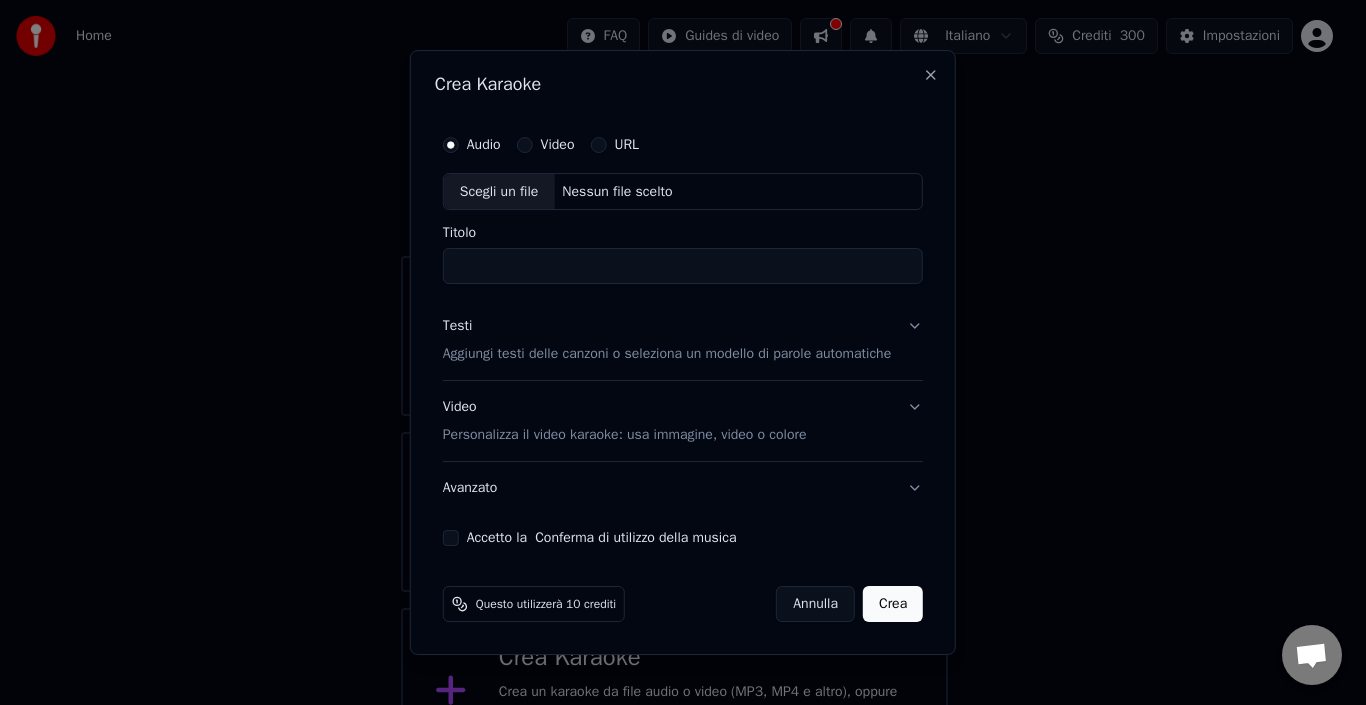 click on "Scegli un file" at bounding box center (499, 192) 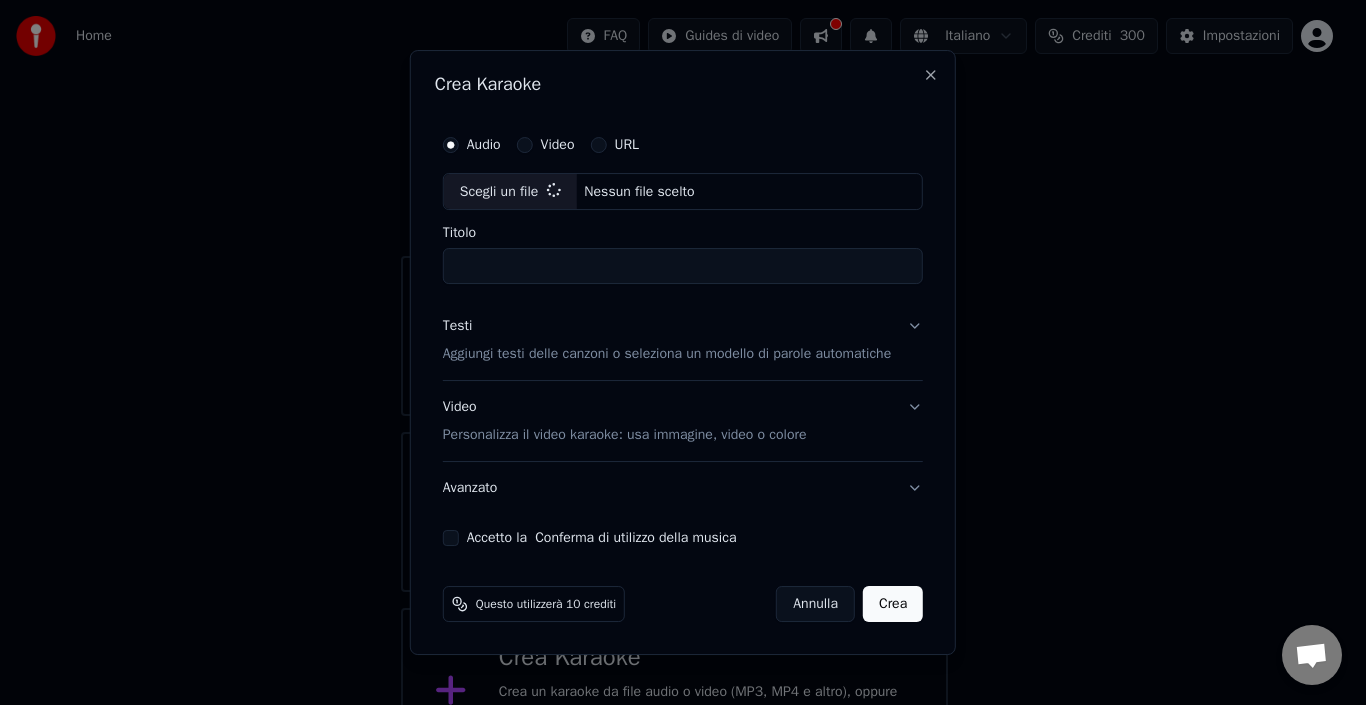 type on "**********" 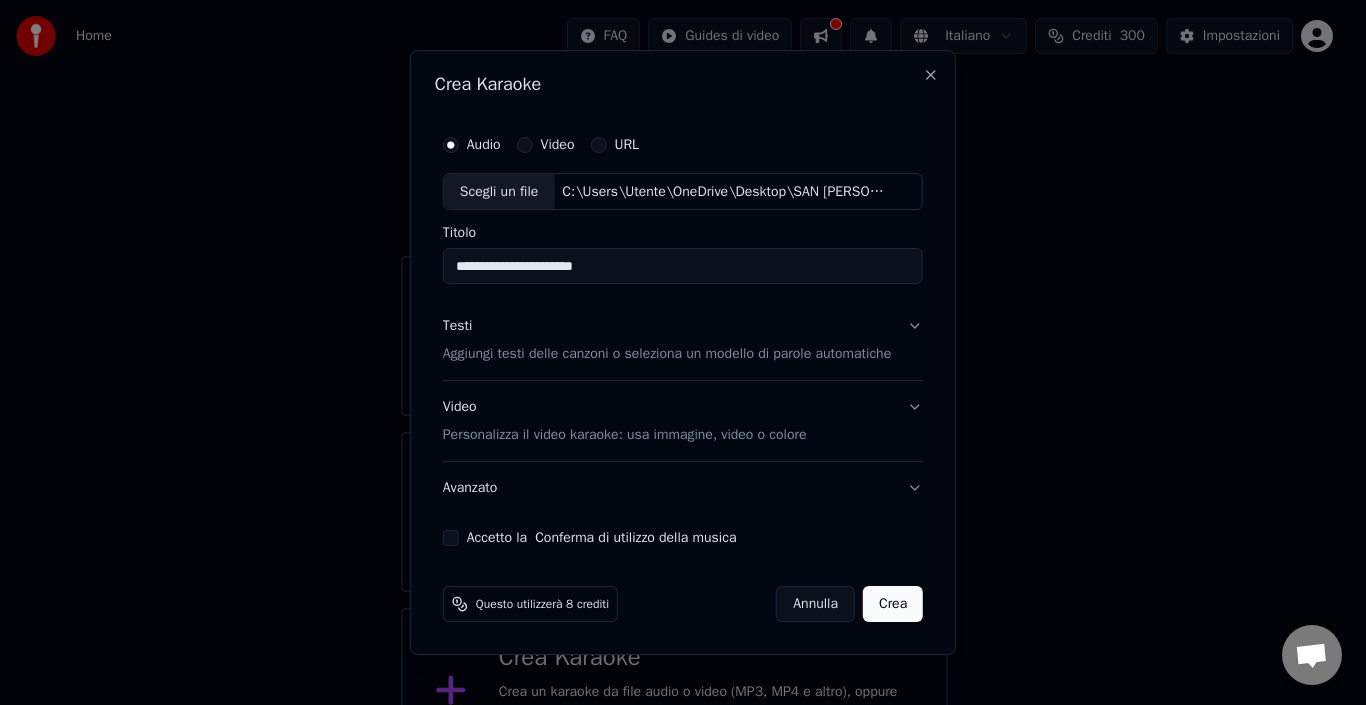 click on "Video Personalizza il video karaoke: usa immagine, video o colore" at bounding box center [683, 422] 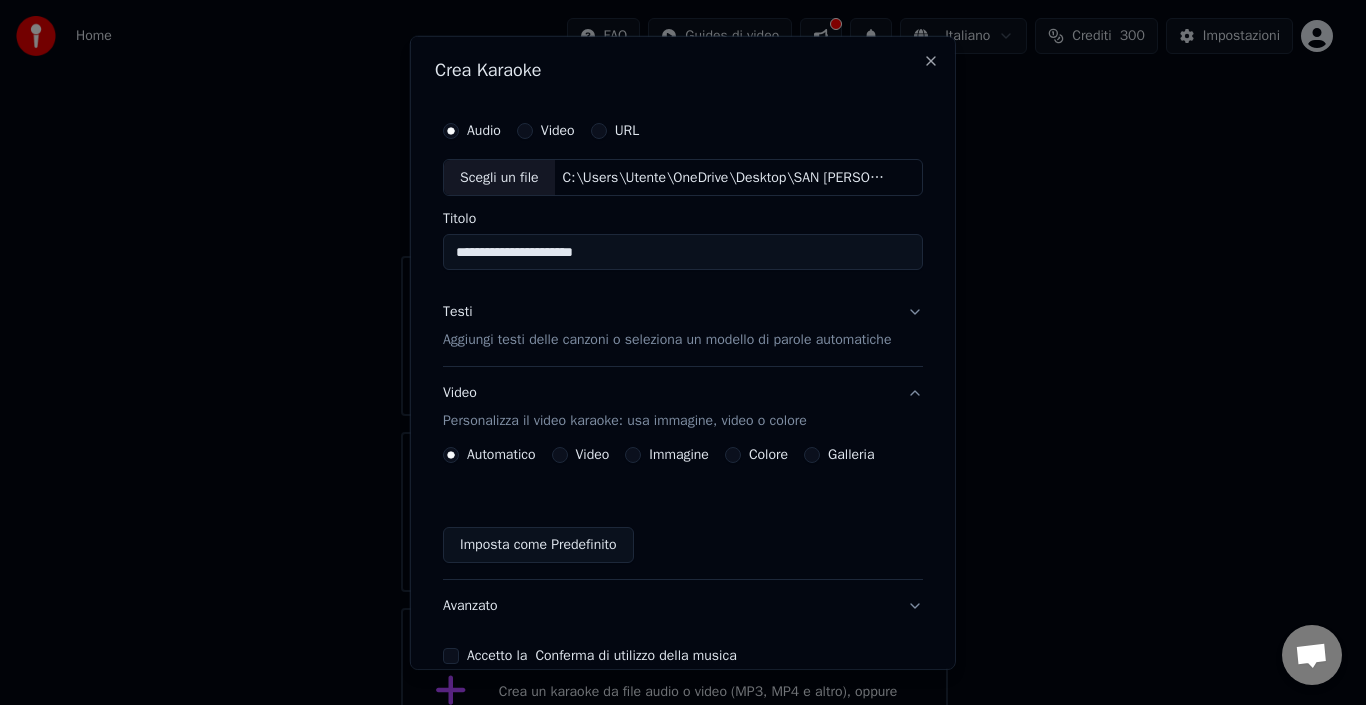 click on "Immagine" at bounding box center [633, 455] 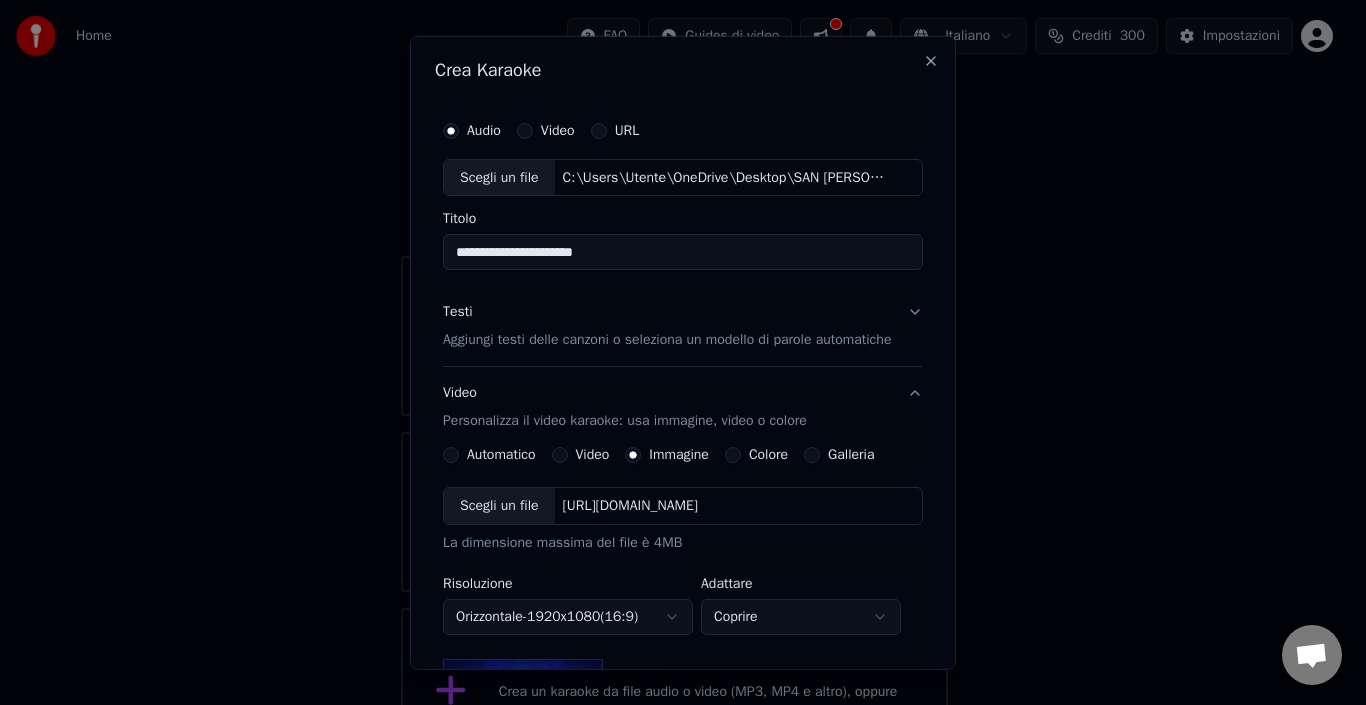 click on "Scegli un file" at bounding box center (499, 506) 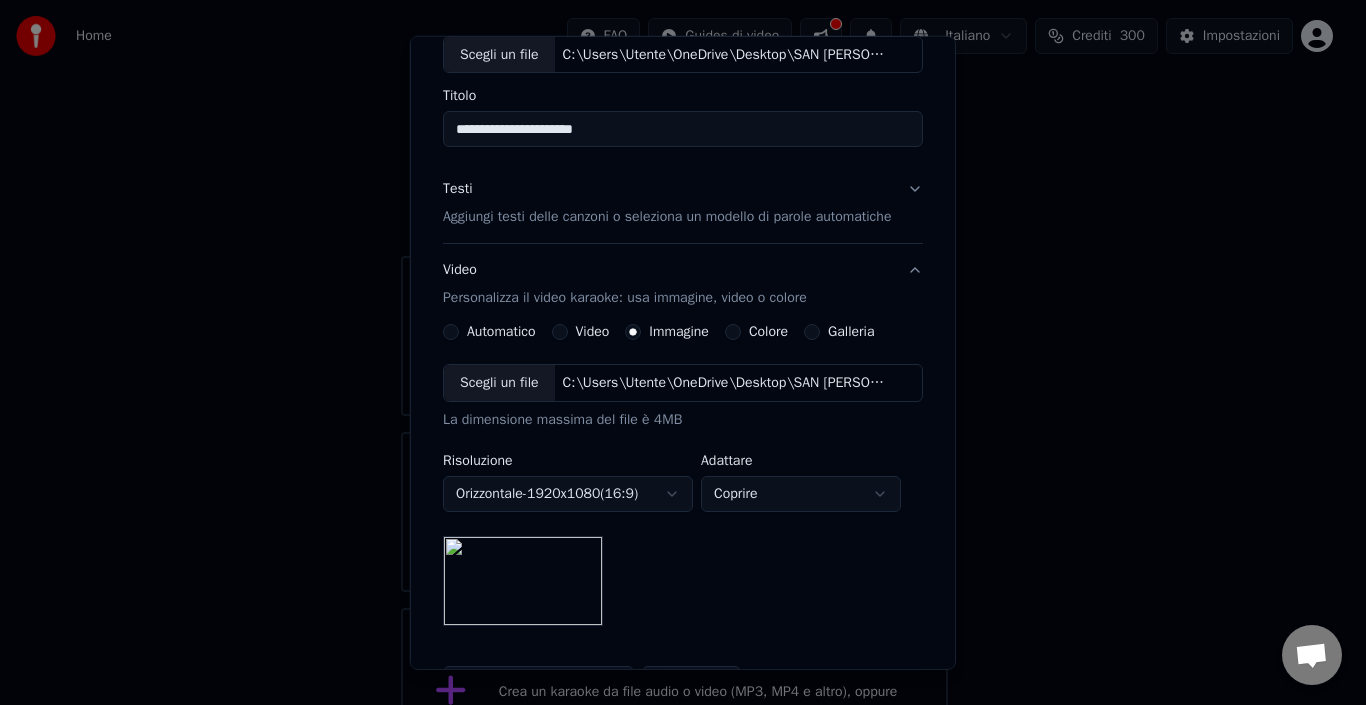 scroll, scrollTop: 125, scrollLeft: 0, axis: vertical 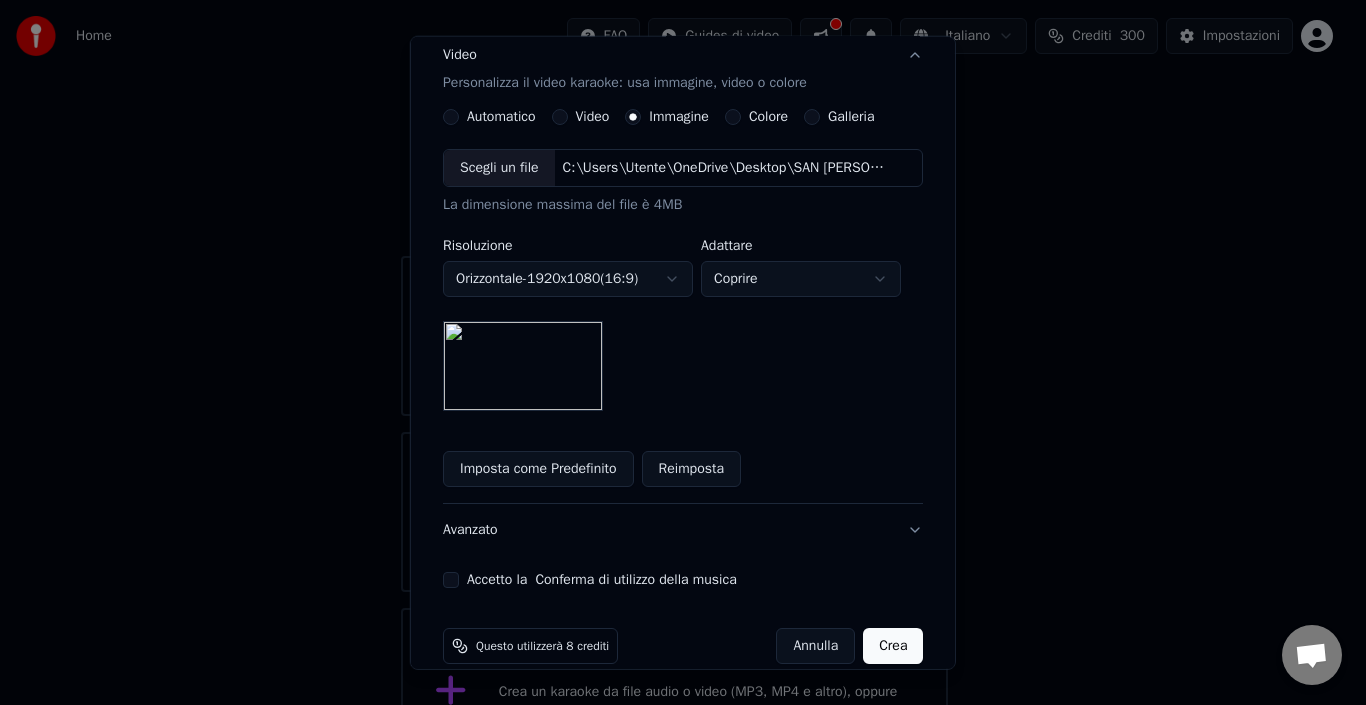 click on "Accetto la   Conferma di utilizzo della musica" at bounding box center [451, 580] 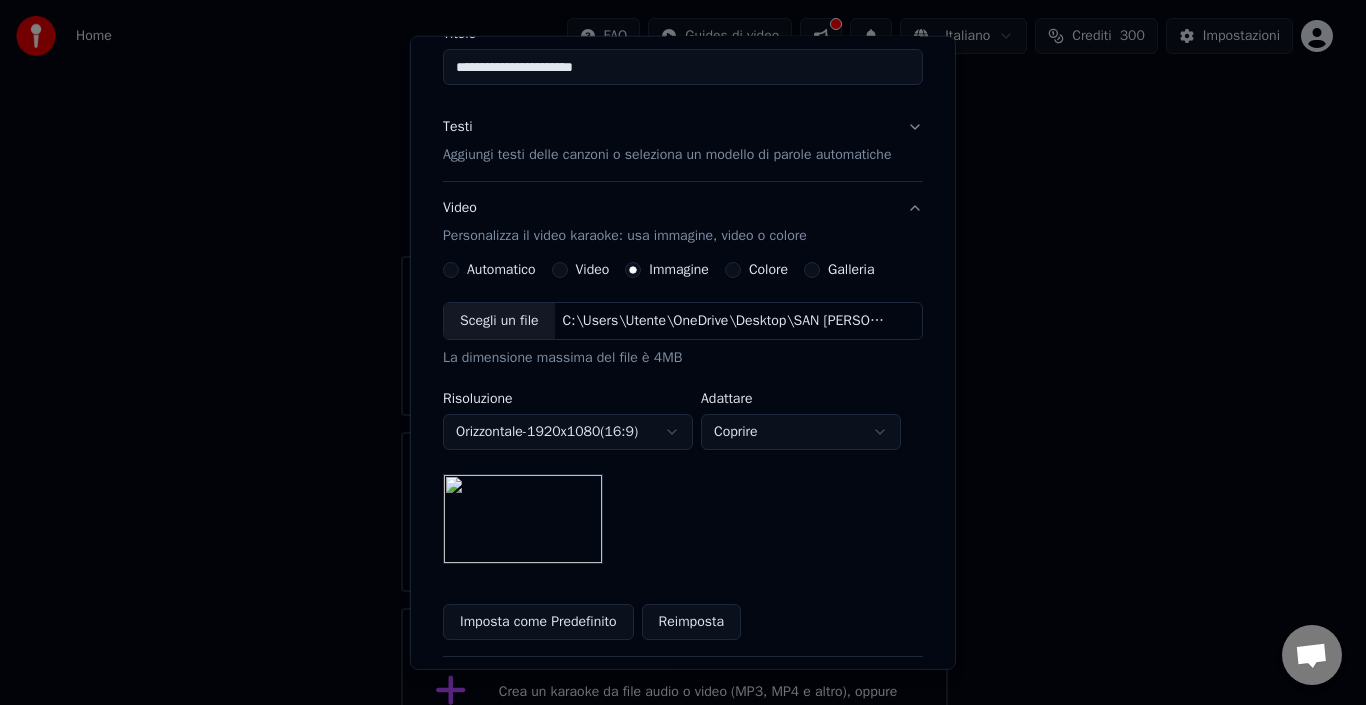 scroll, scrollTop: 178, scrollLeft: 0, axis: vertical 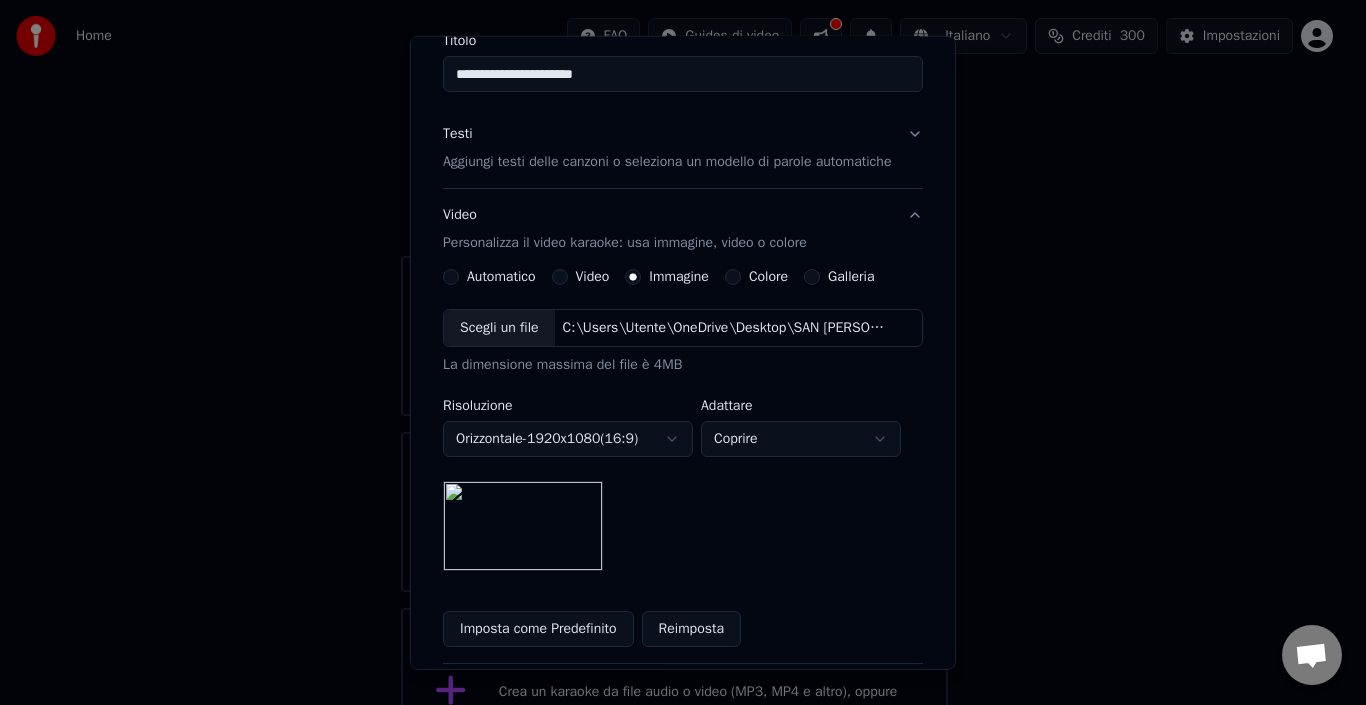 click on "Testi Aggiungi testi delle canzoni o seleziona un modello di parole automatiche" at bounding box center (683, 148) 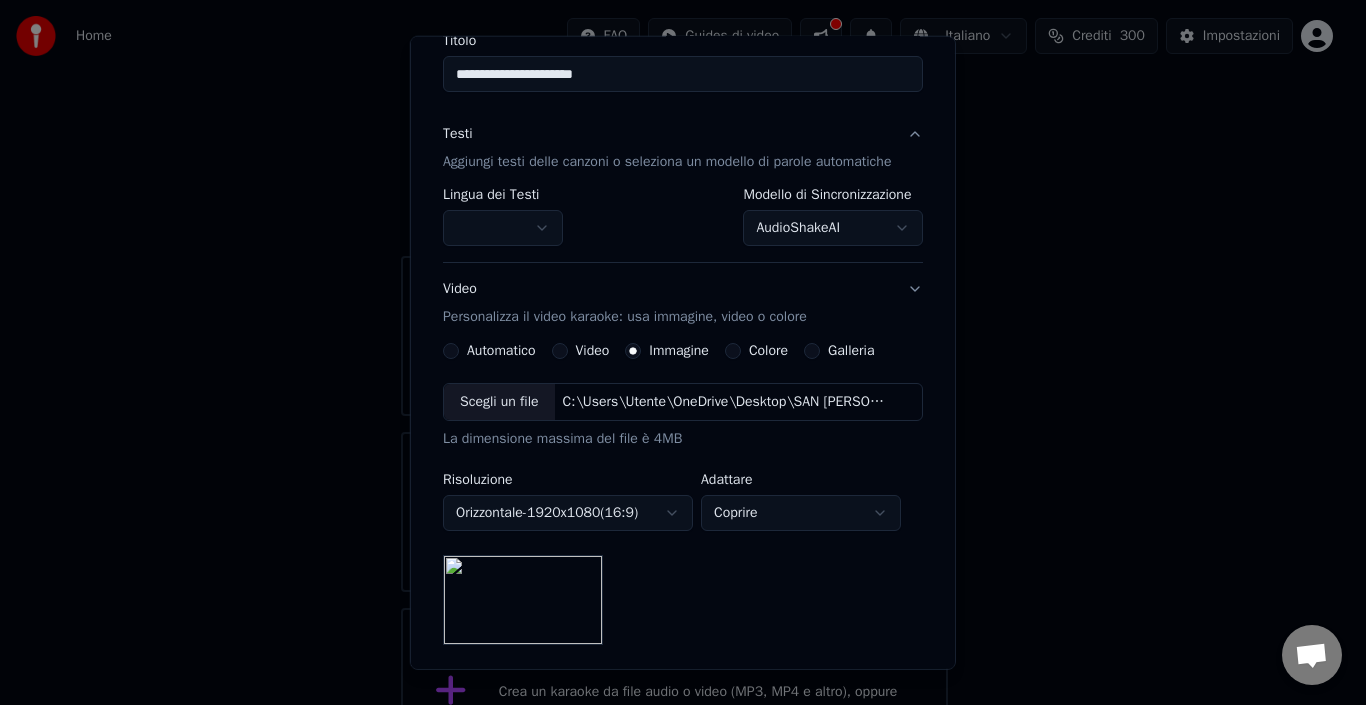 scroll, scrollTop: 45, scrollLeft: 0, axis: vertical 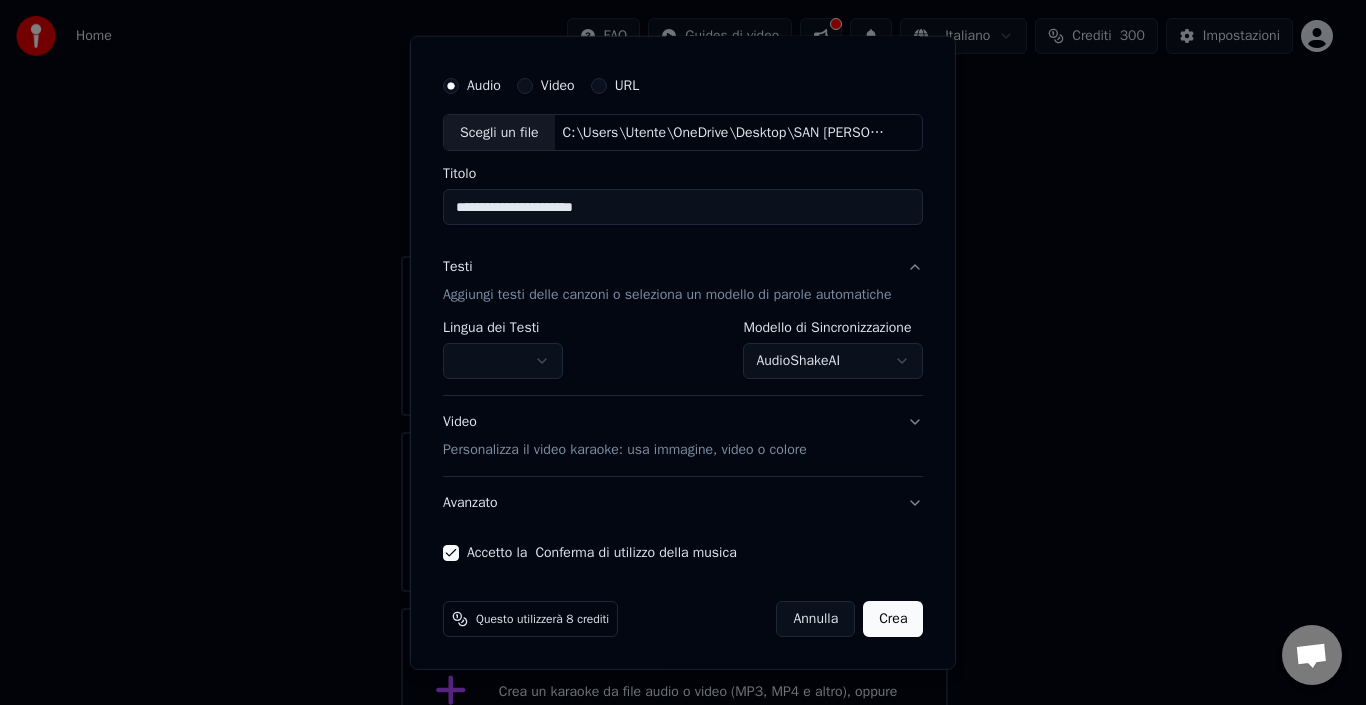 click at bounding box center (503, 361) 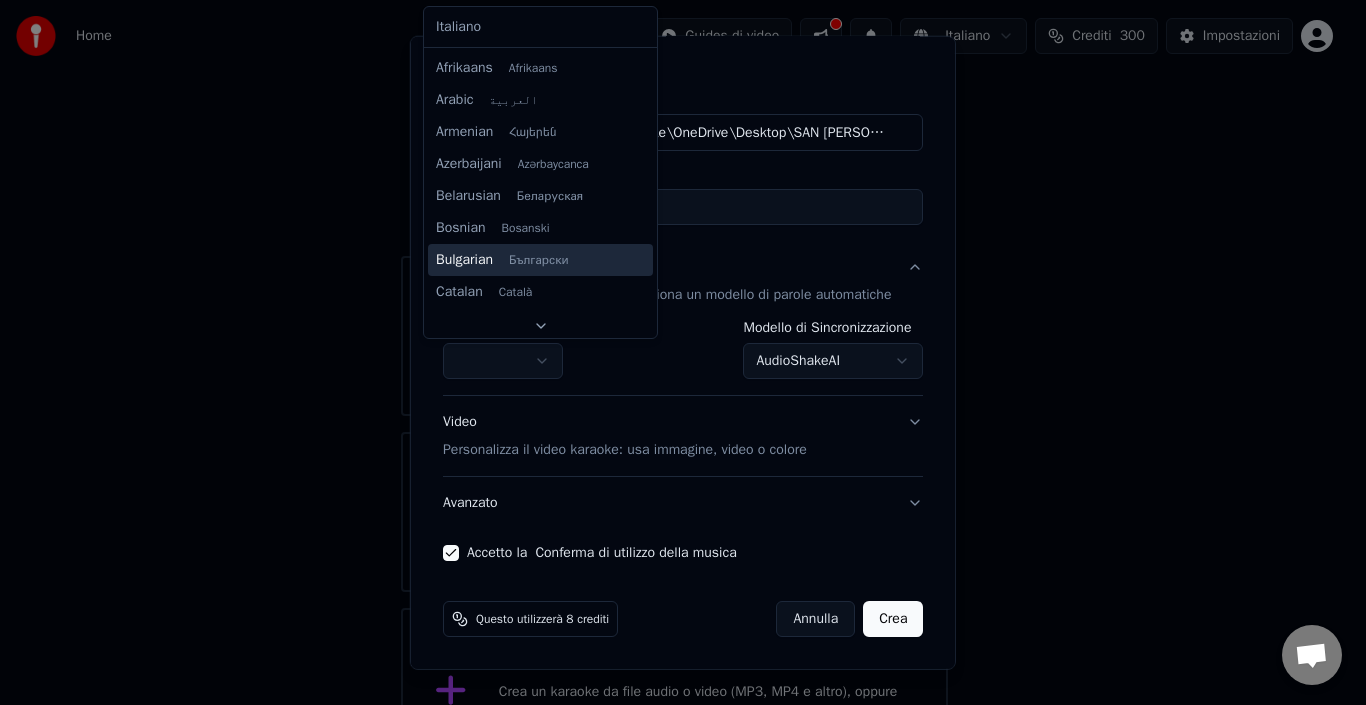 scroll, scrollTop: 30, scrollLeft: 0, axis: vertical 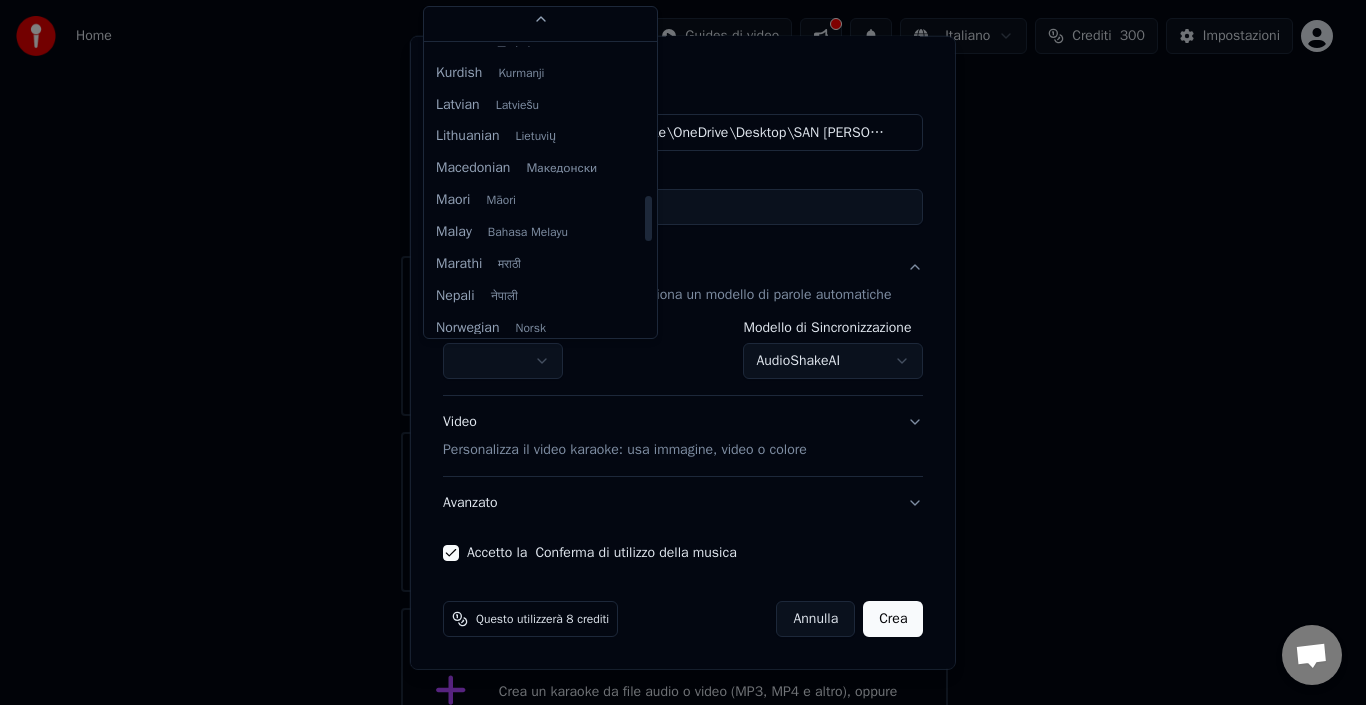 drag, startPoint x: 647, startPoint y: 66, endPoint x: 651, endPoint y: 215, distance: 149.05368 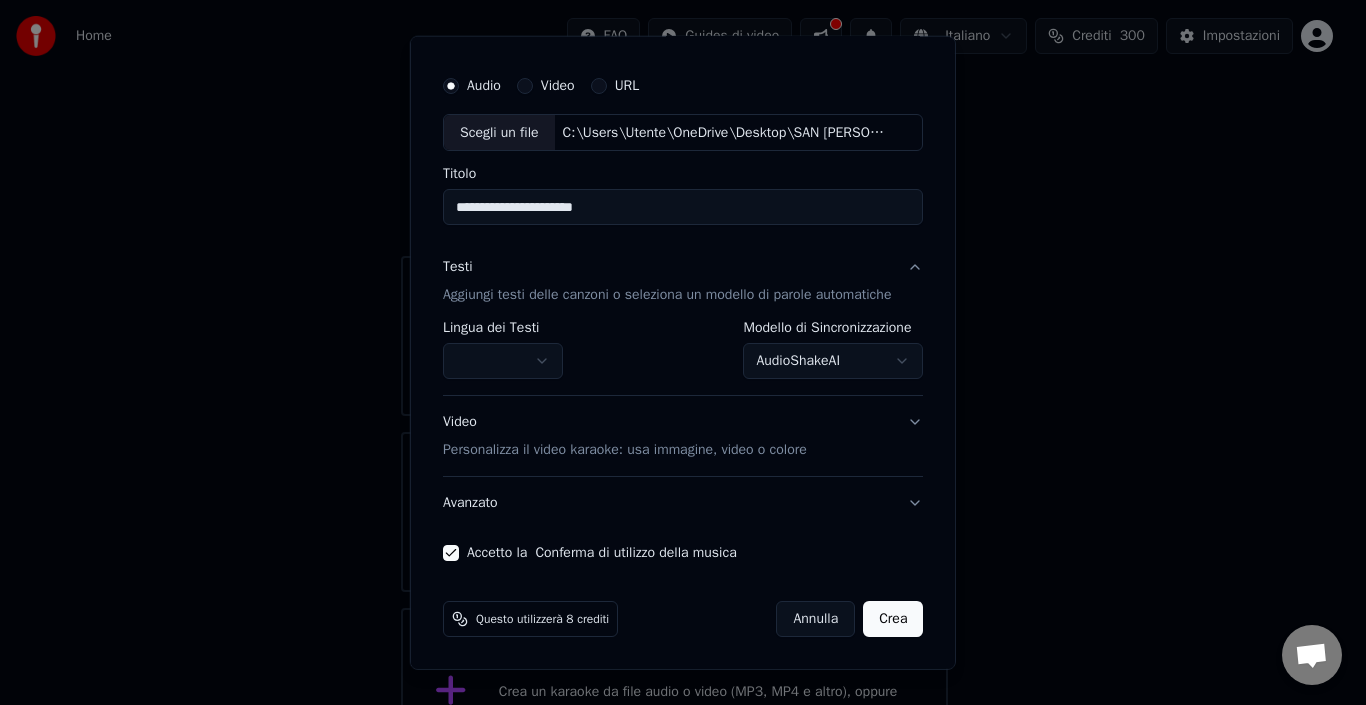 click on "**********" at bounding box center (674, 388) 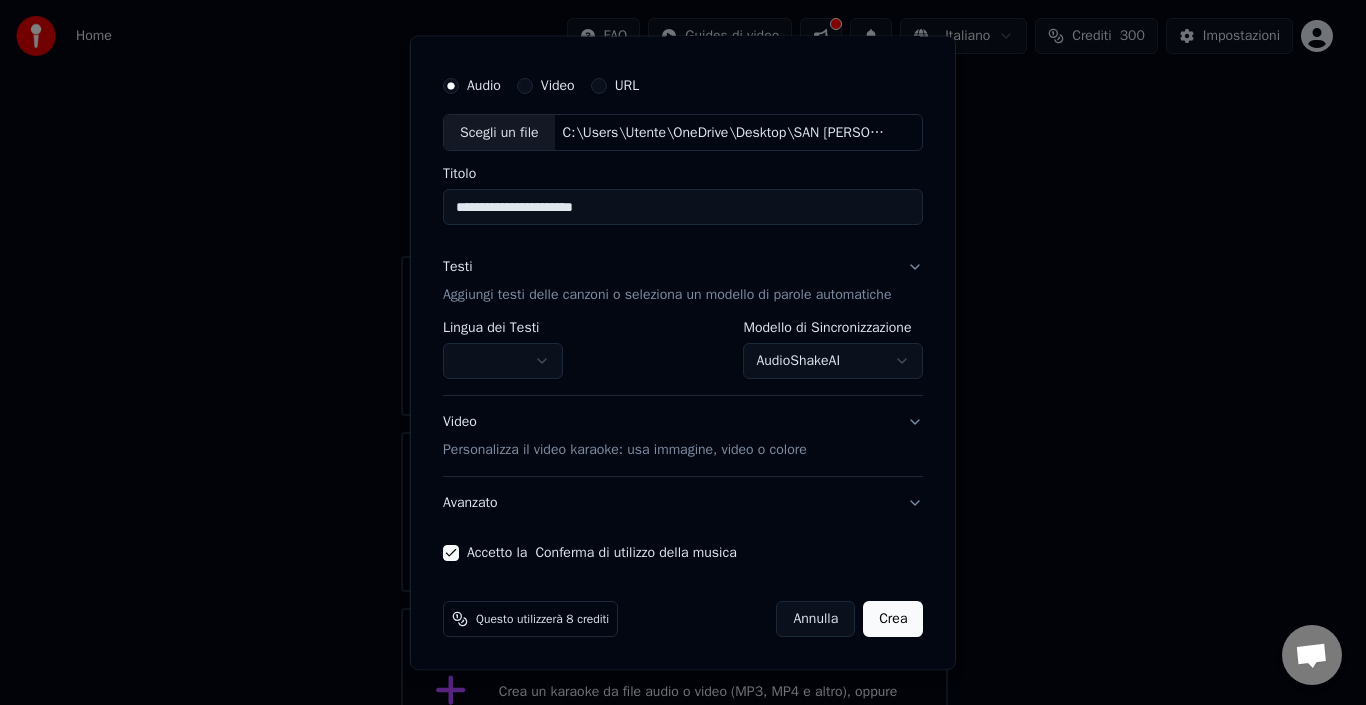 scroll, scrollTop: 0, scrollLeft: 0, axis: both 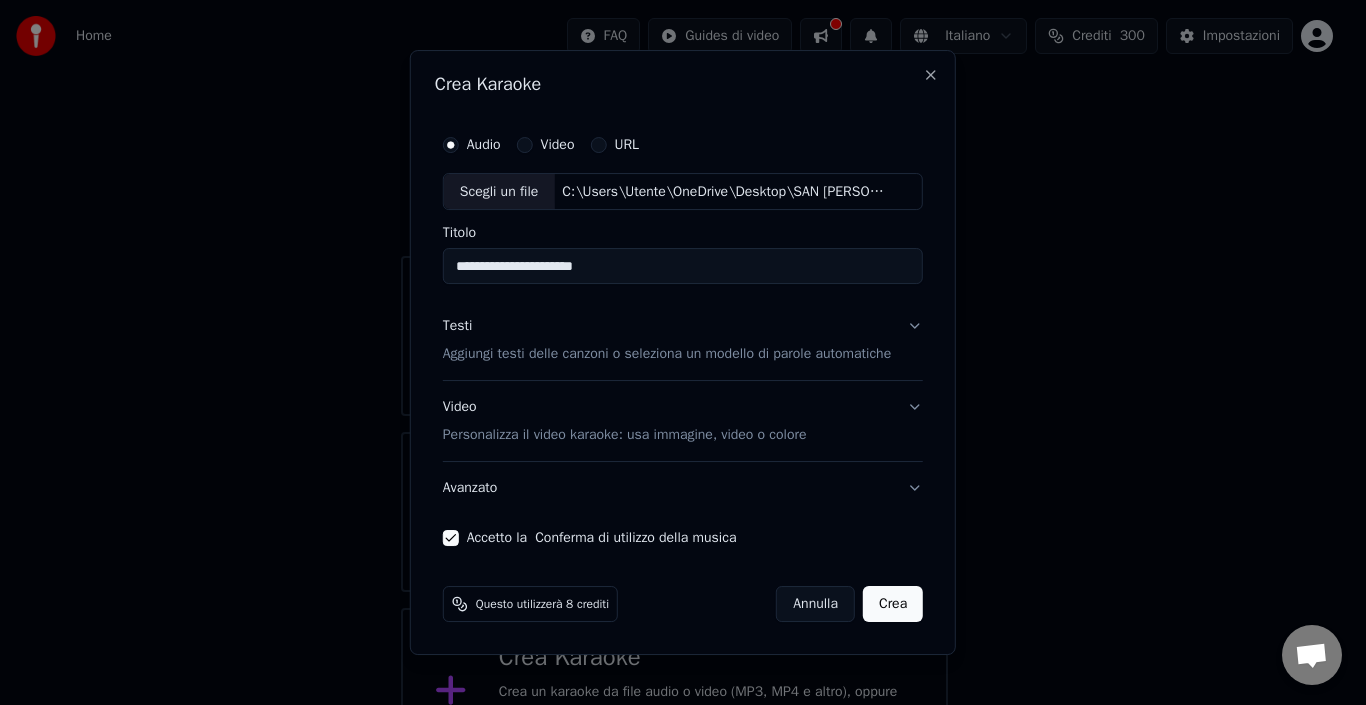 click on "Testi Aggiungi testi delle canzoni o seleziona un modello di parole automatiche" at bounding box center (683, 341) 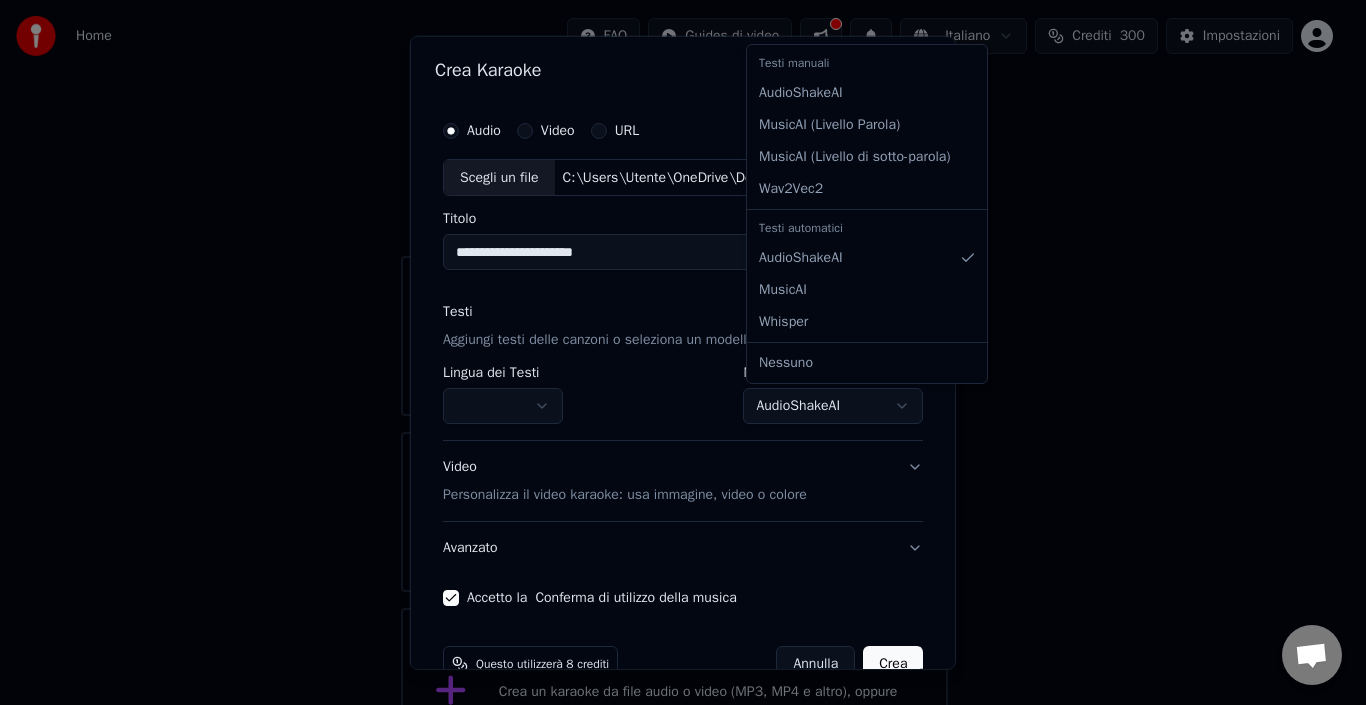 click on "**********" at bounding box center (674, 388) 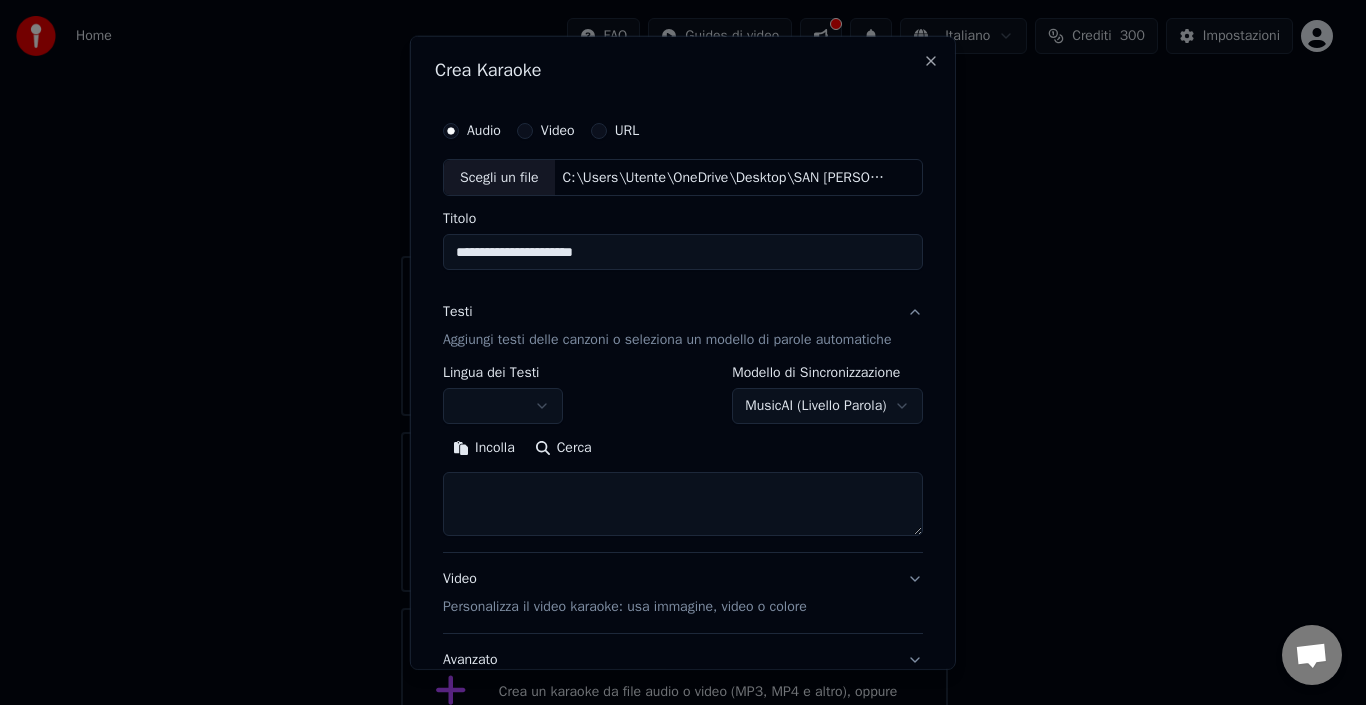 click on "Cerca" at bounding box center [562, 448] 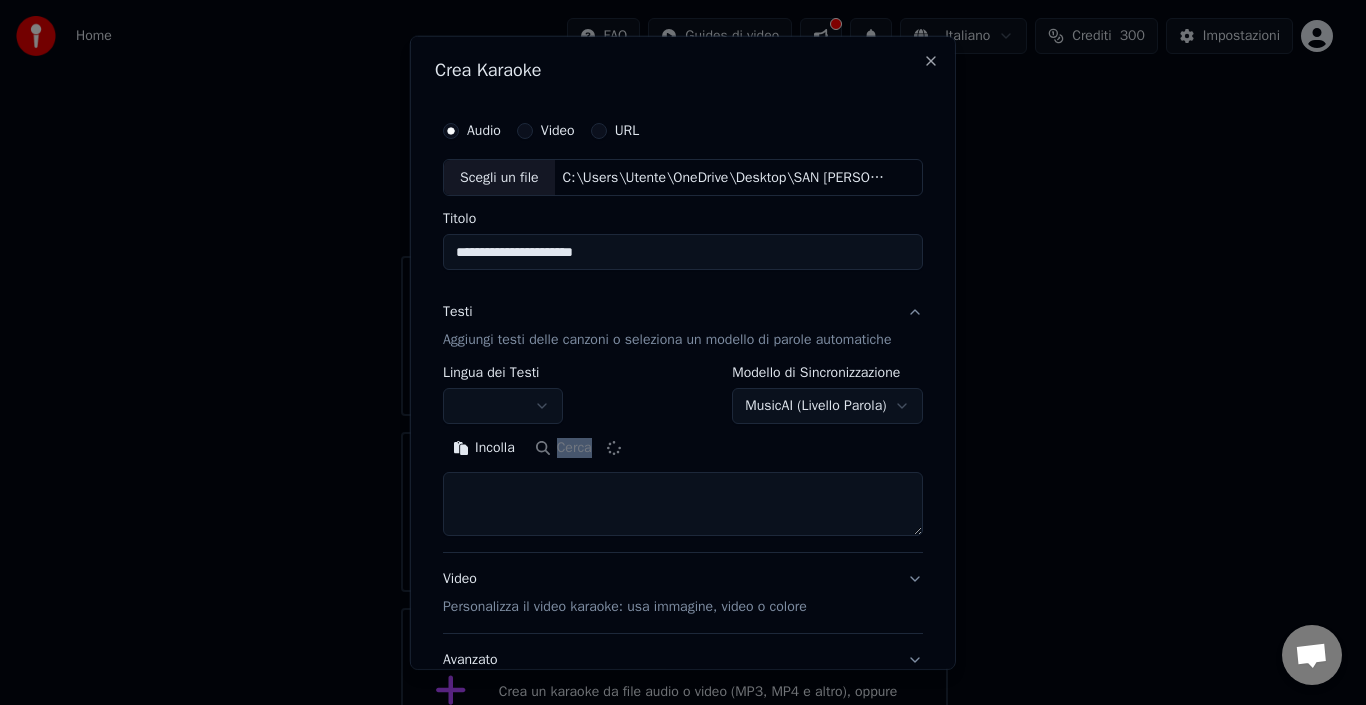 click on "Incolla Cerca" at bounding box center (683, 448) 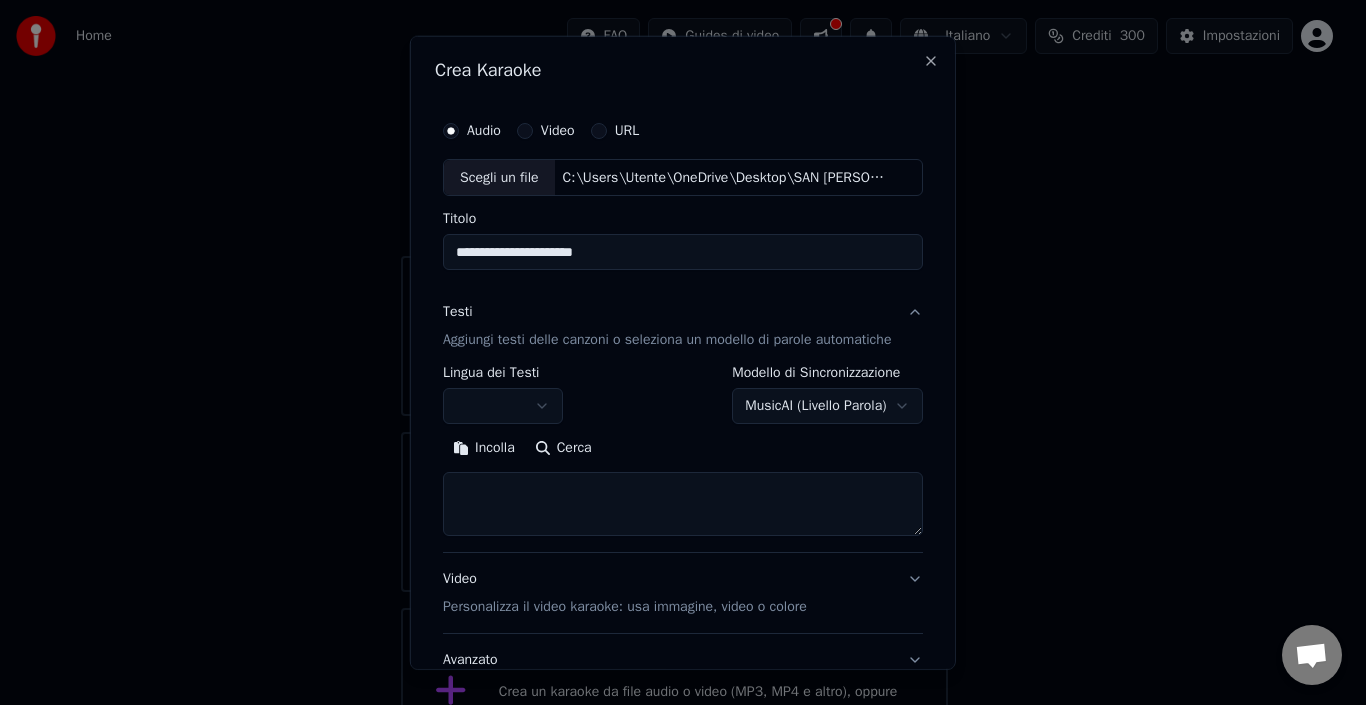 click on "Audio Video URL" at bounding box center [683, 130] 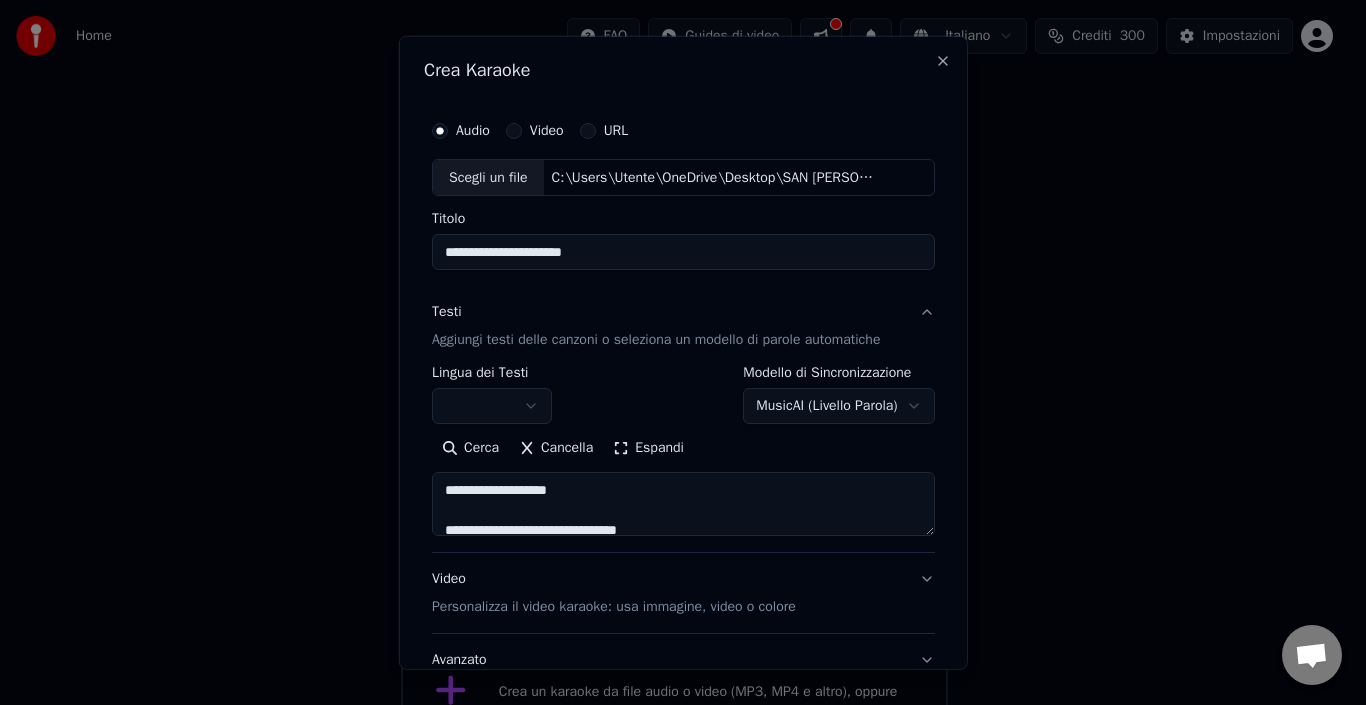 type on "**********" 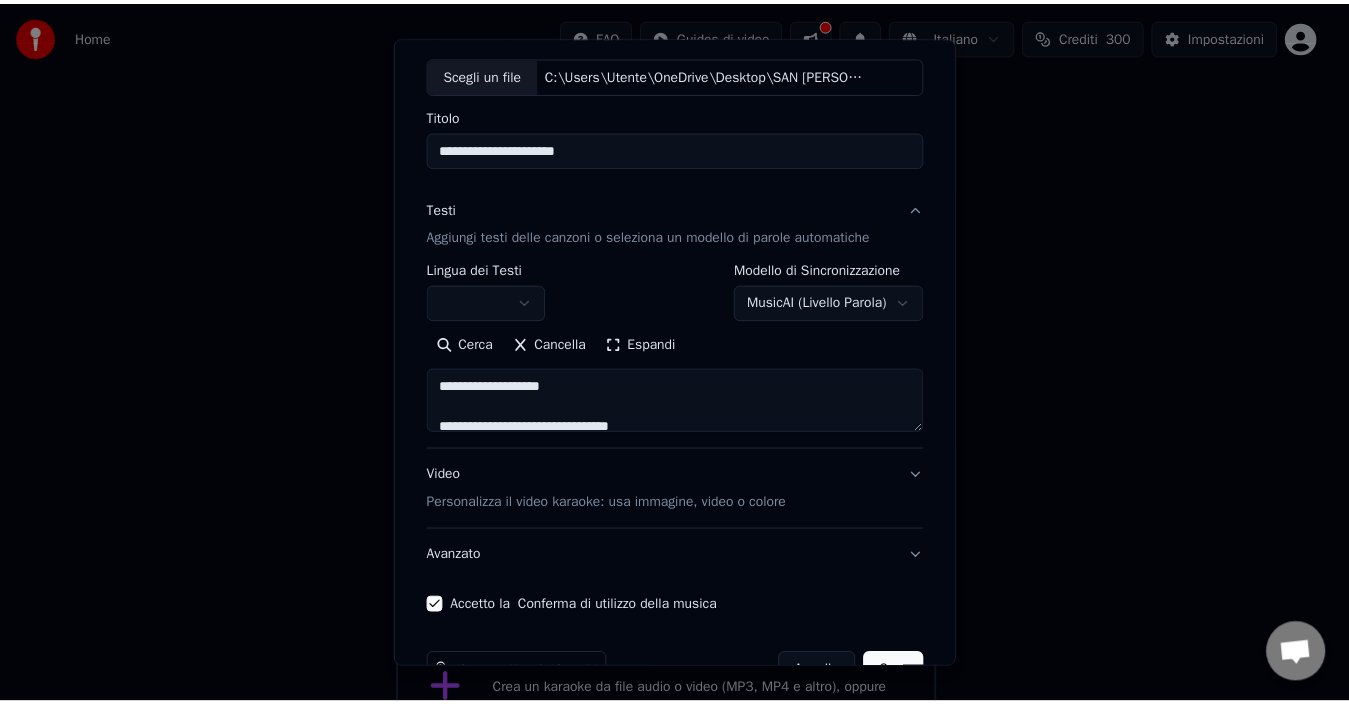 scroll, scrollTop: 157, scrollLeft: 0, axis: vertical 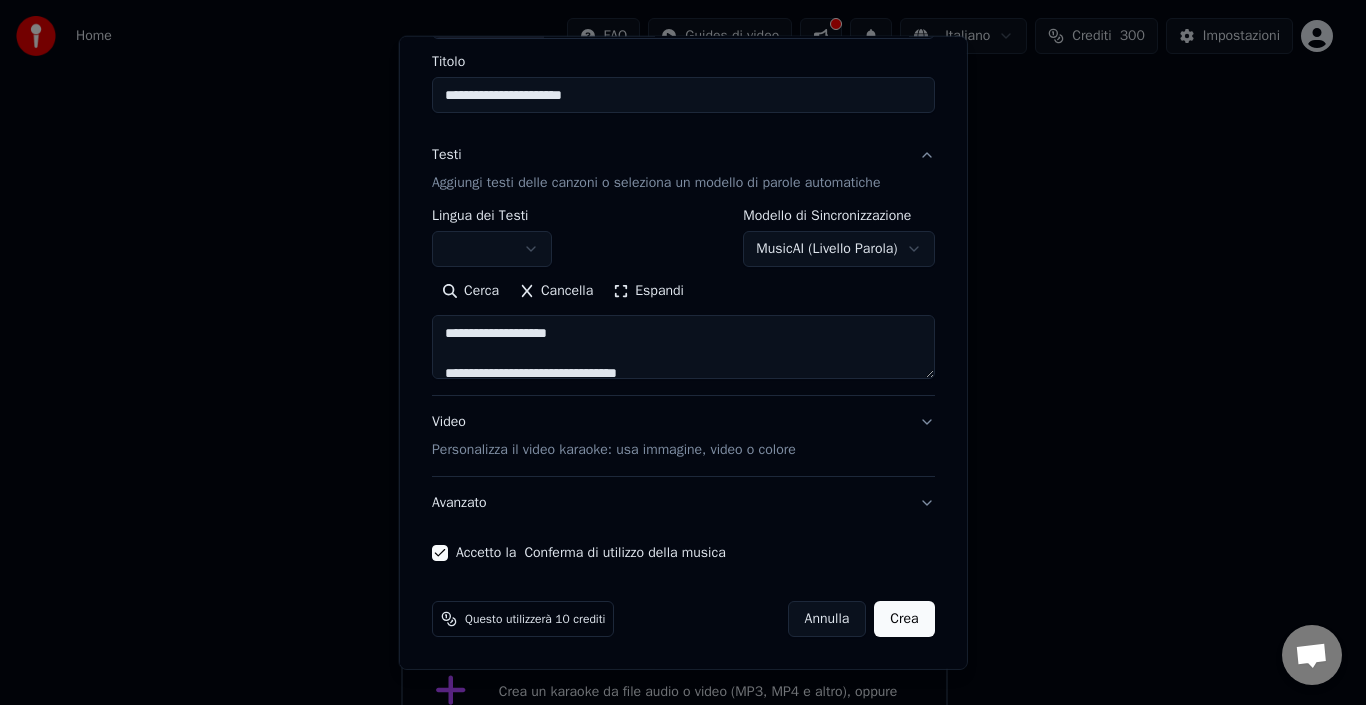 click on "Crea" at bounding box center [904, 619] 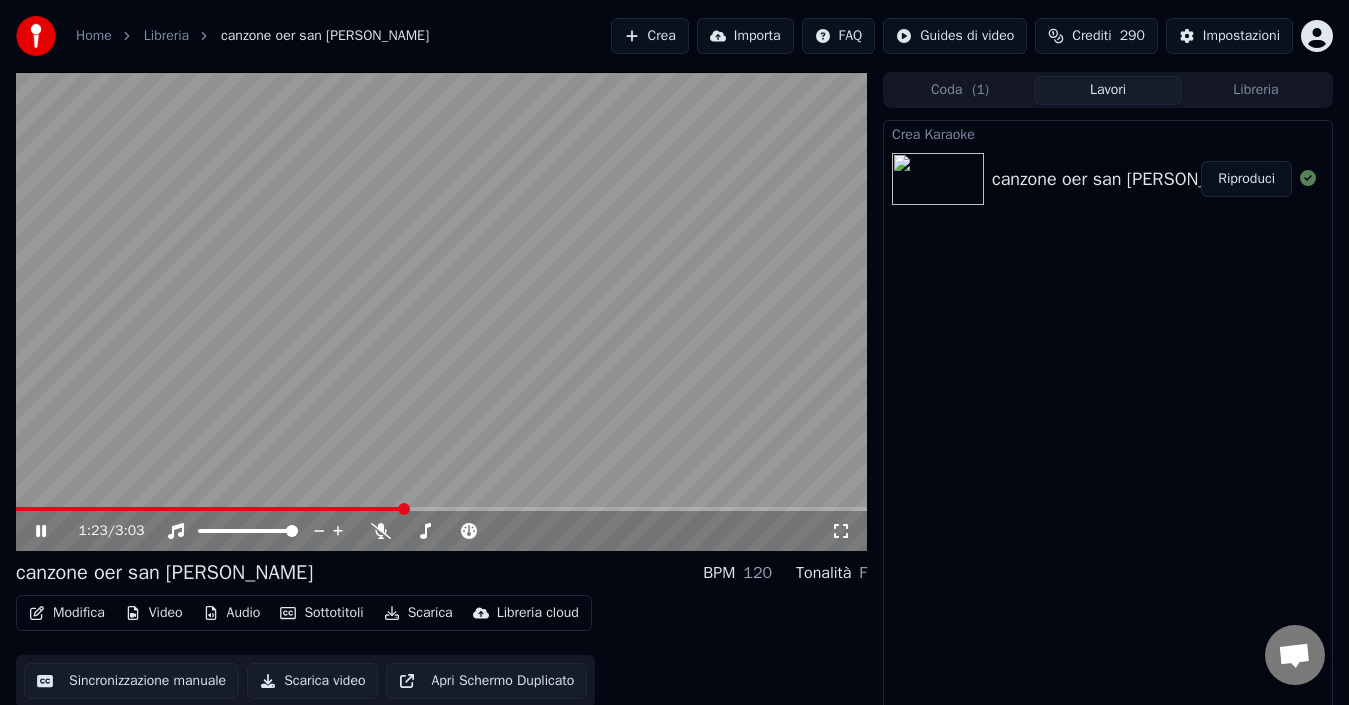 click 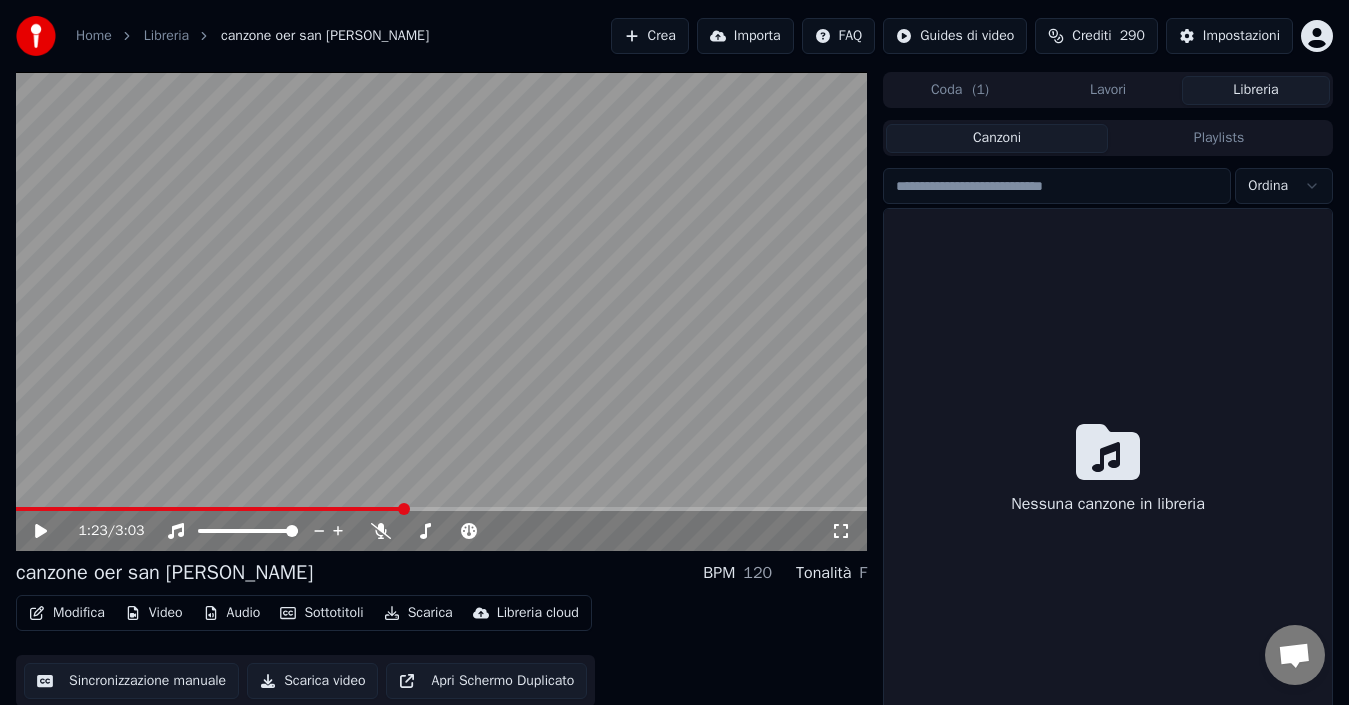 click on "Libreria" at bounding box center (1256, 90) 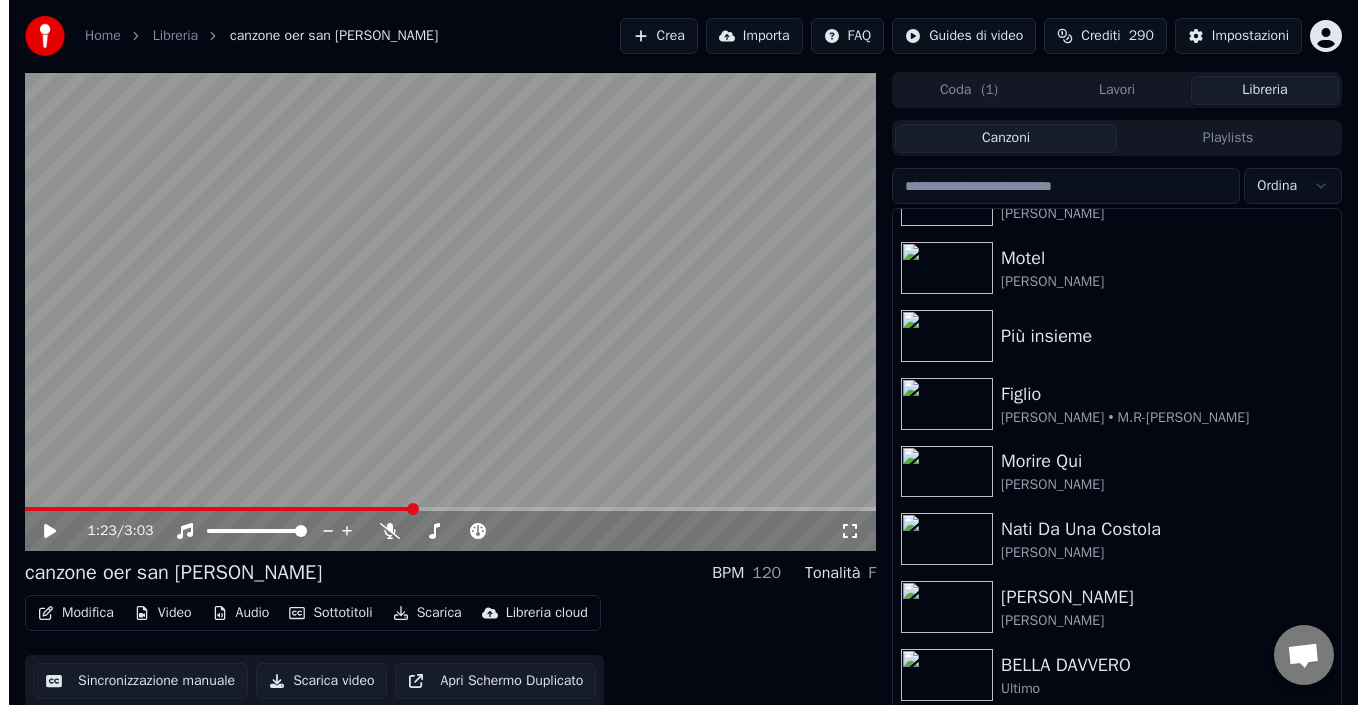scroll, scrollTop: 682, scrollLeft: 0, axis: vertical 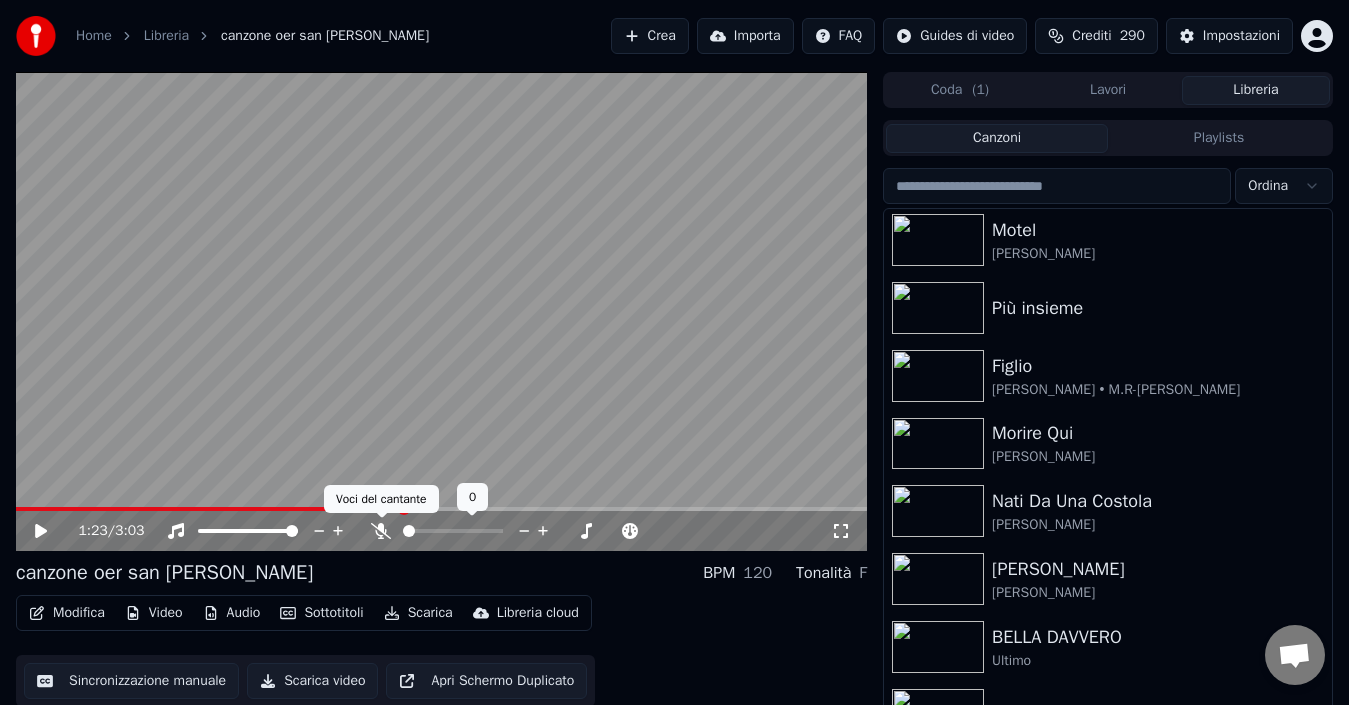 click 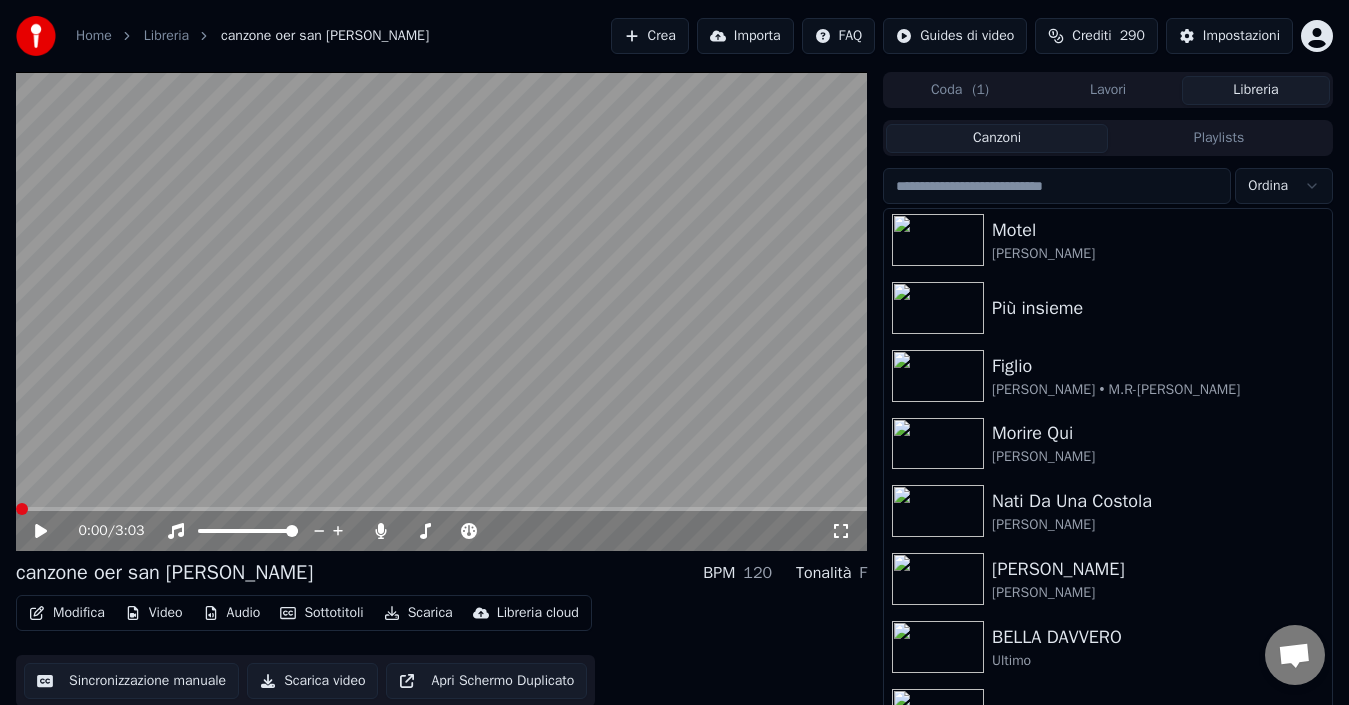 click at bounding box center (16, 509) 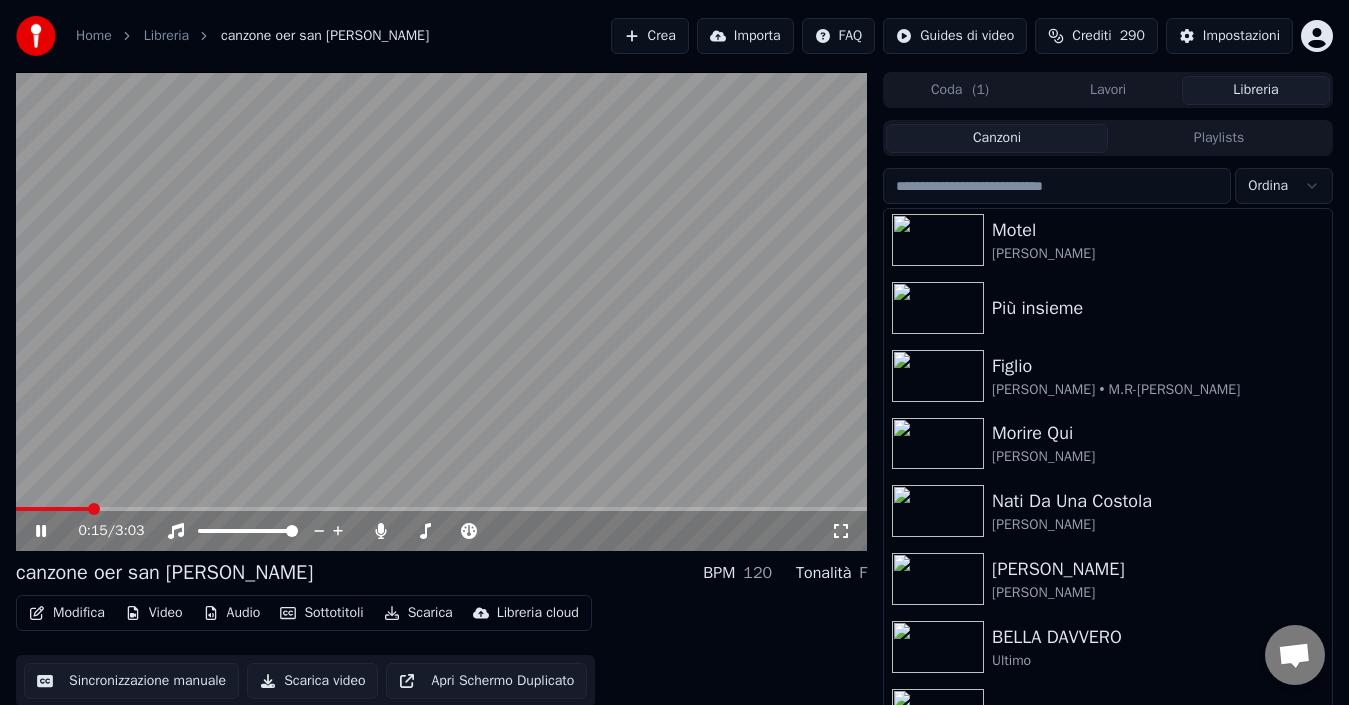 click 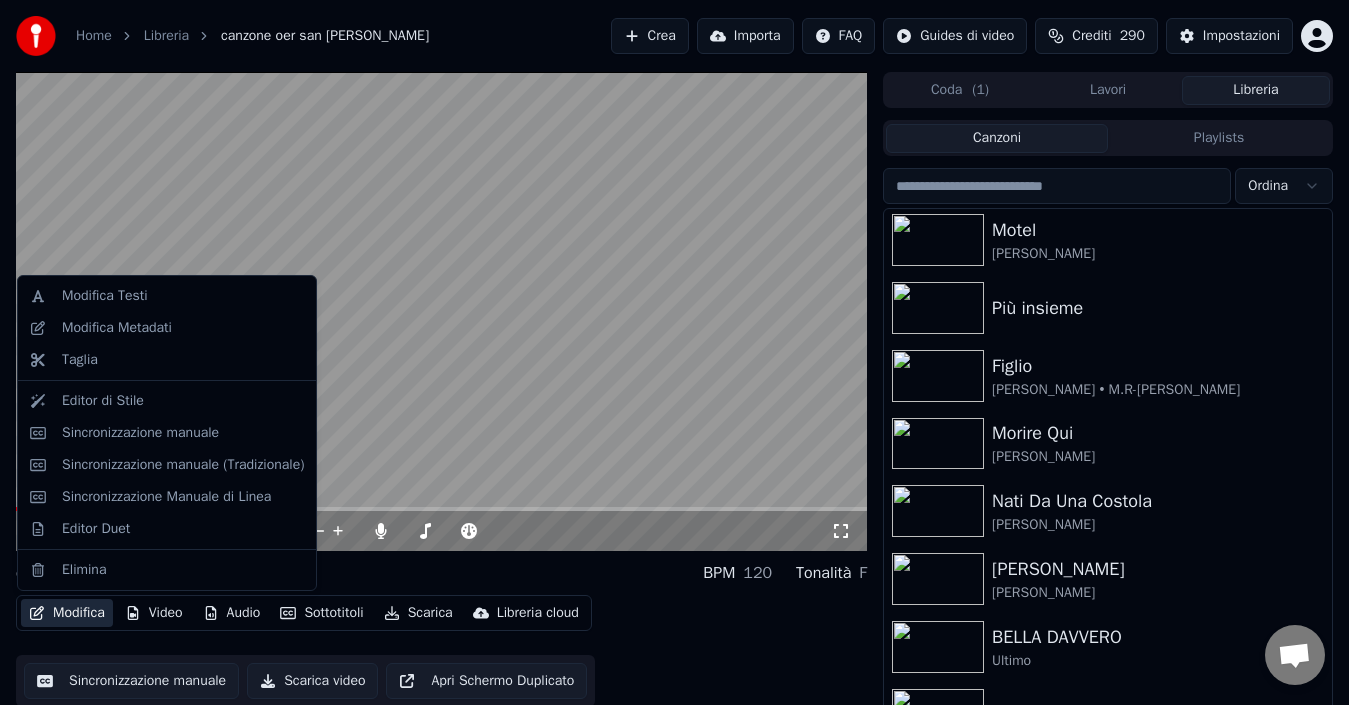 click on "Modifica" at bounding box center (67, 613) 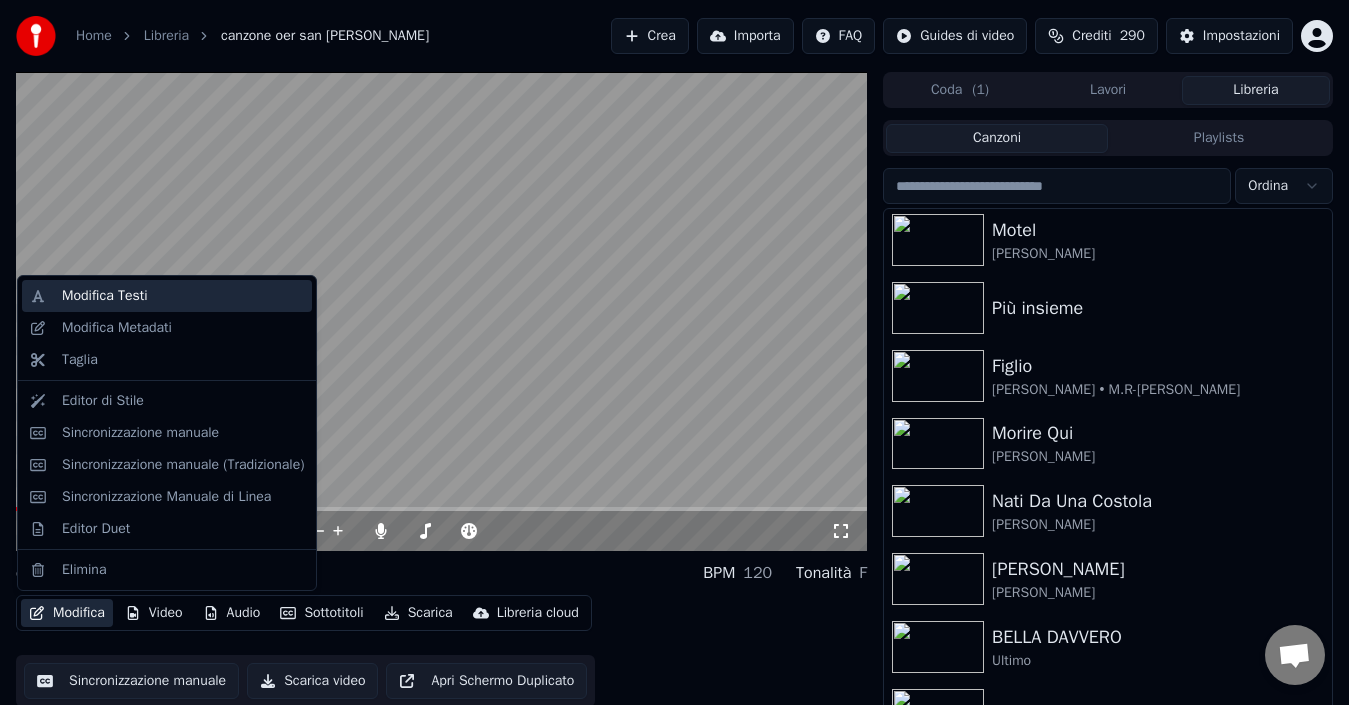 click on "Modifica Testi" at bounding box center (105, 296) 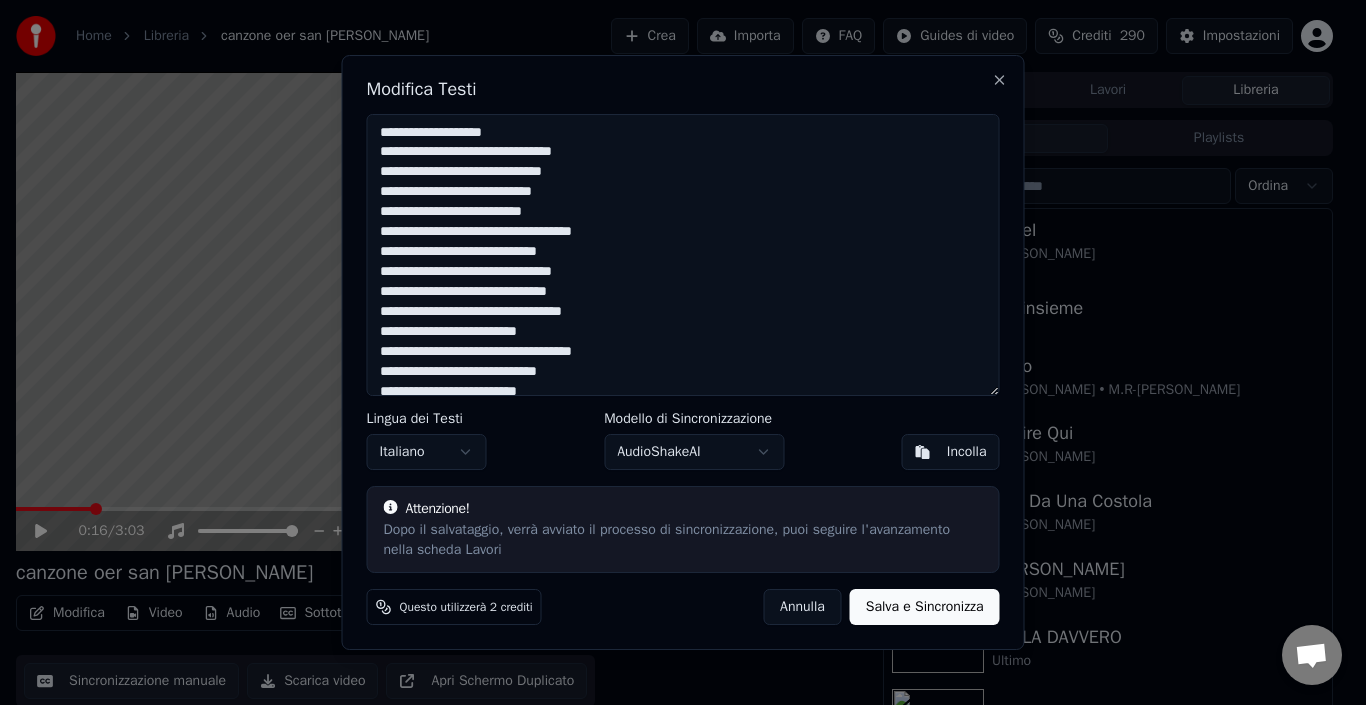 click on "**********" at bounding box center (683, 255) 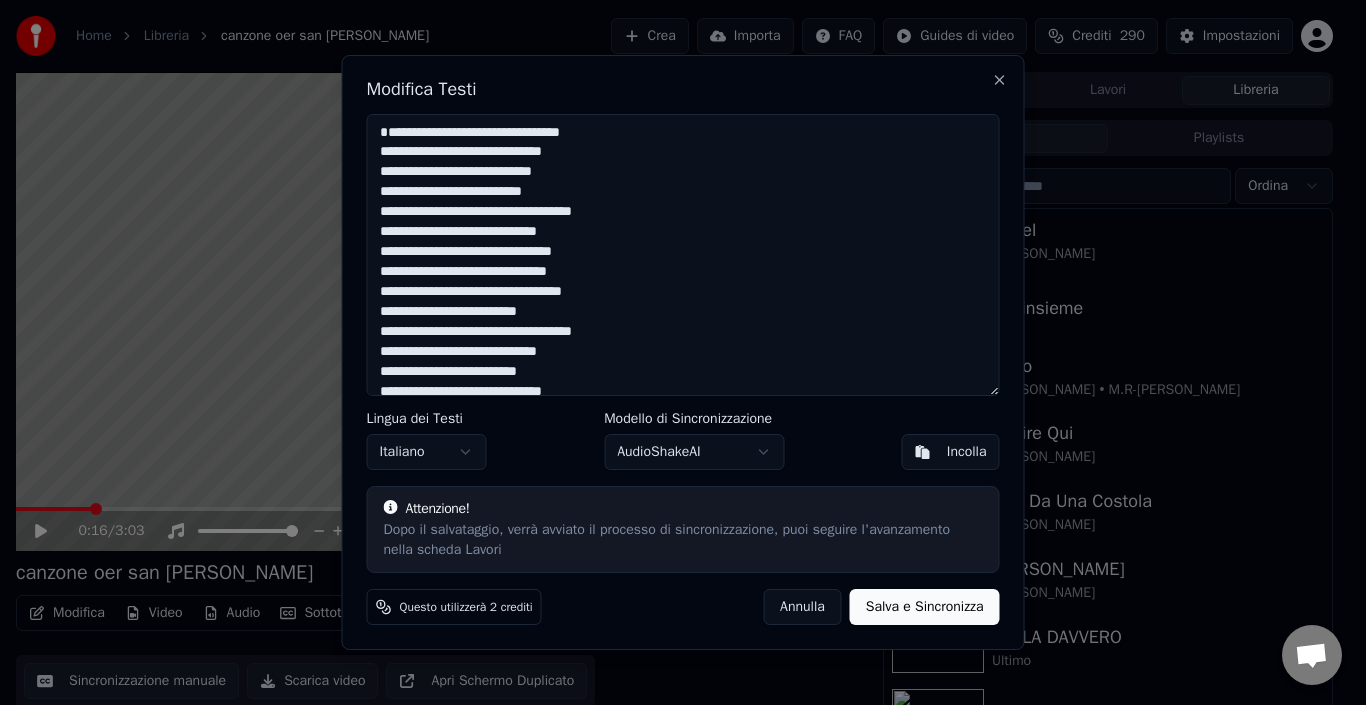 click on "**********" at bounding box center (683, 255) 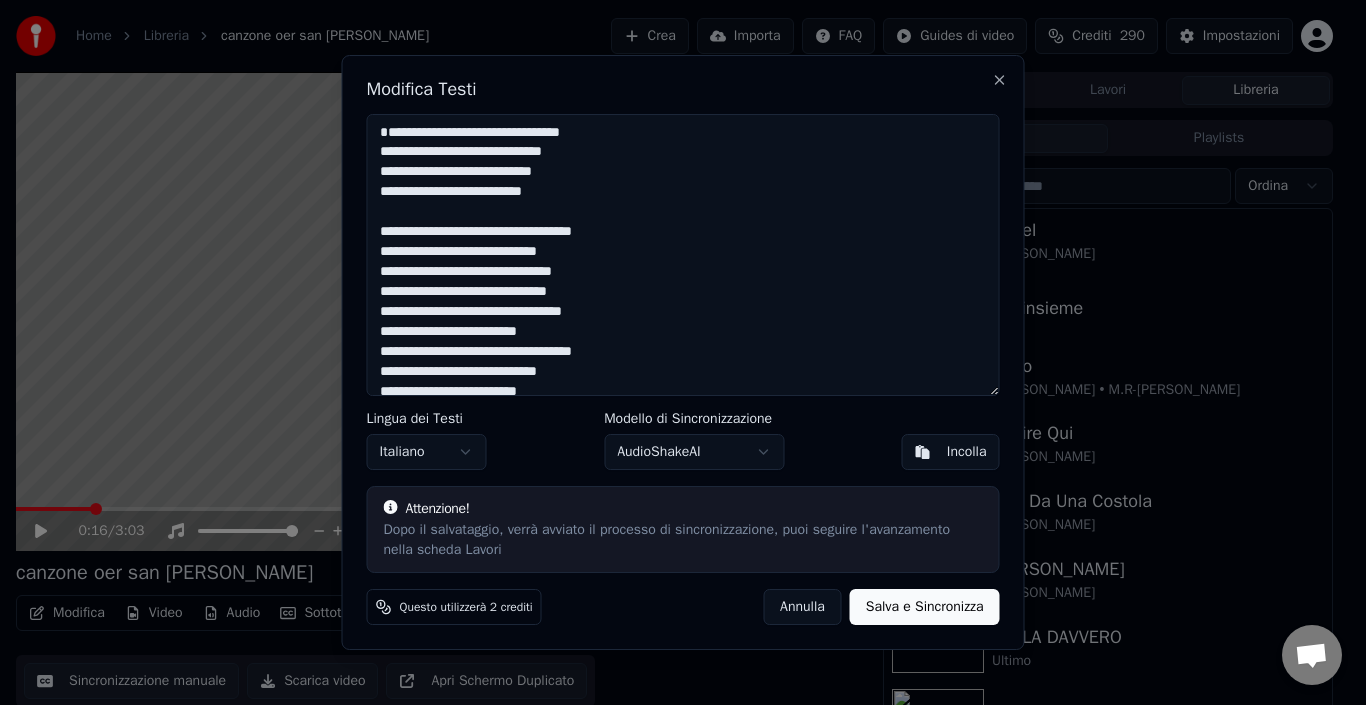click on "**********" at bounding box center [683, 255] 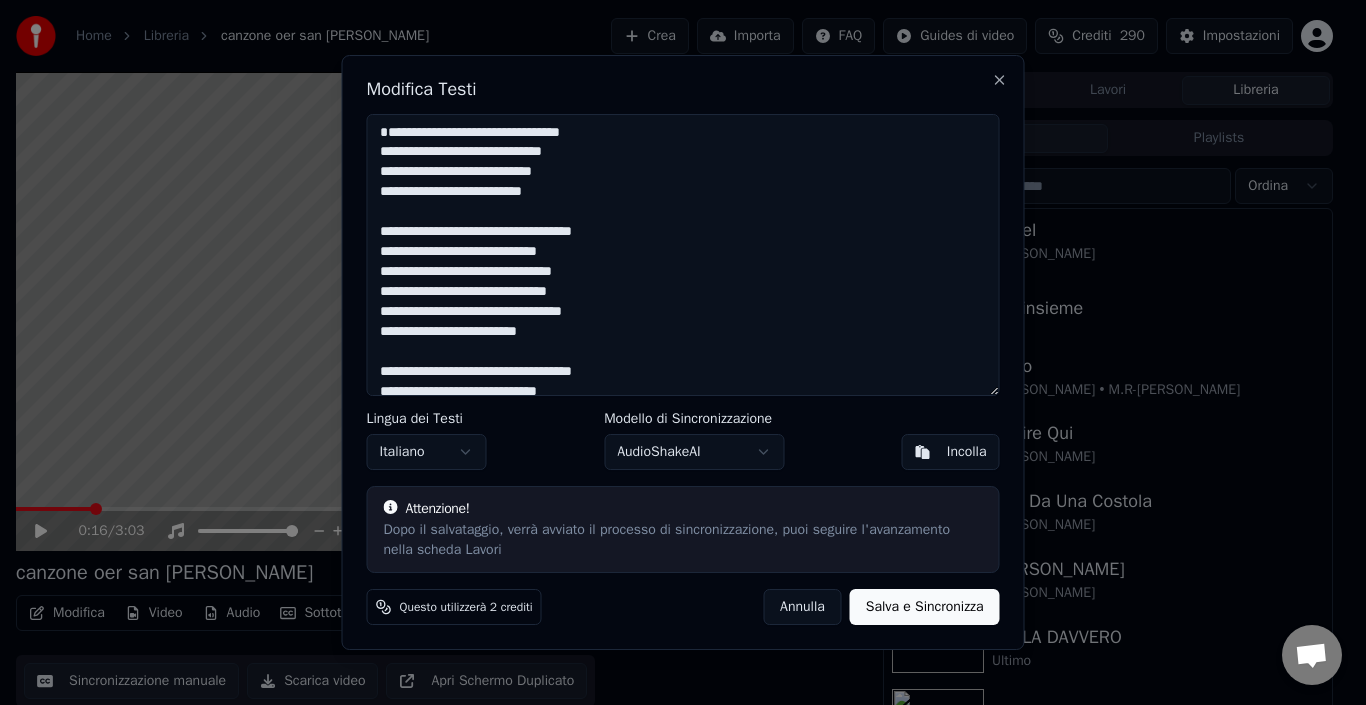 scroll, scrollTop: 7, scrollLeft: 0, axis: vertical 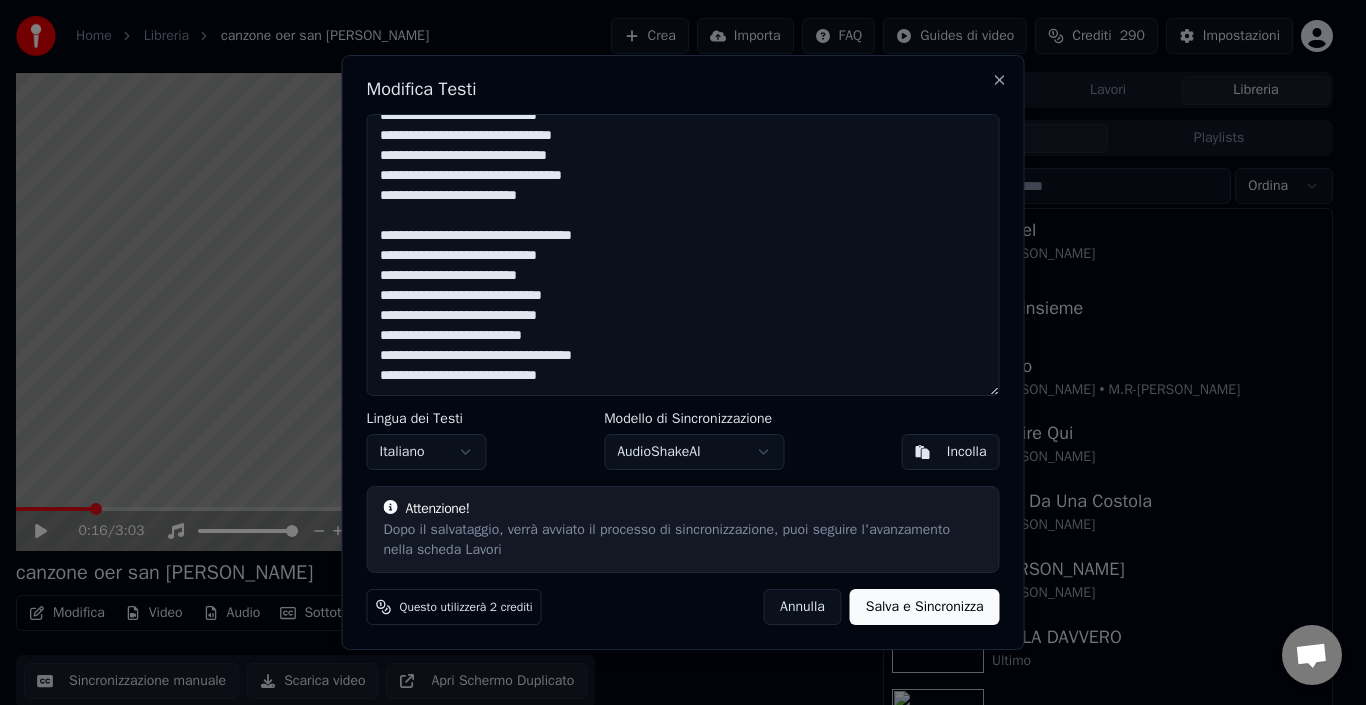 click on "**********" at bounding box center (683, 255) 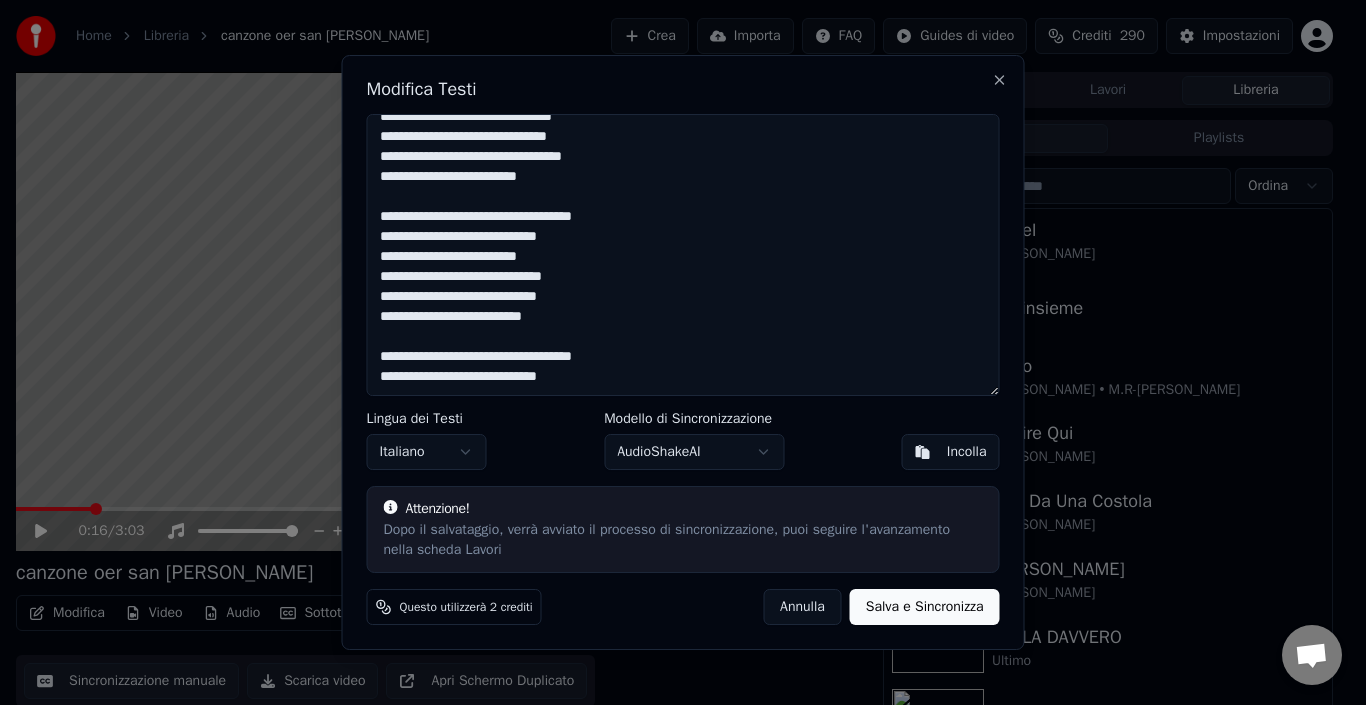 scroll, scrollTop: 175, scrollLeft: 0, axis: vertical 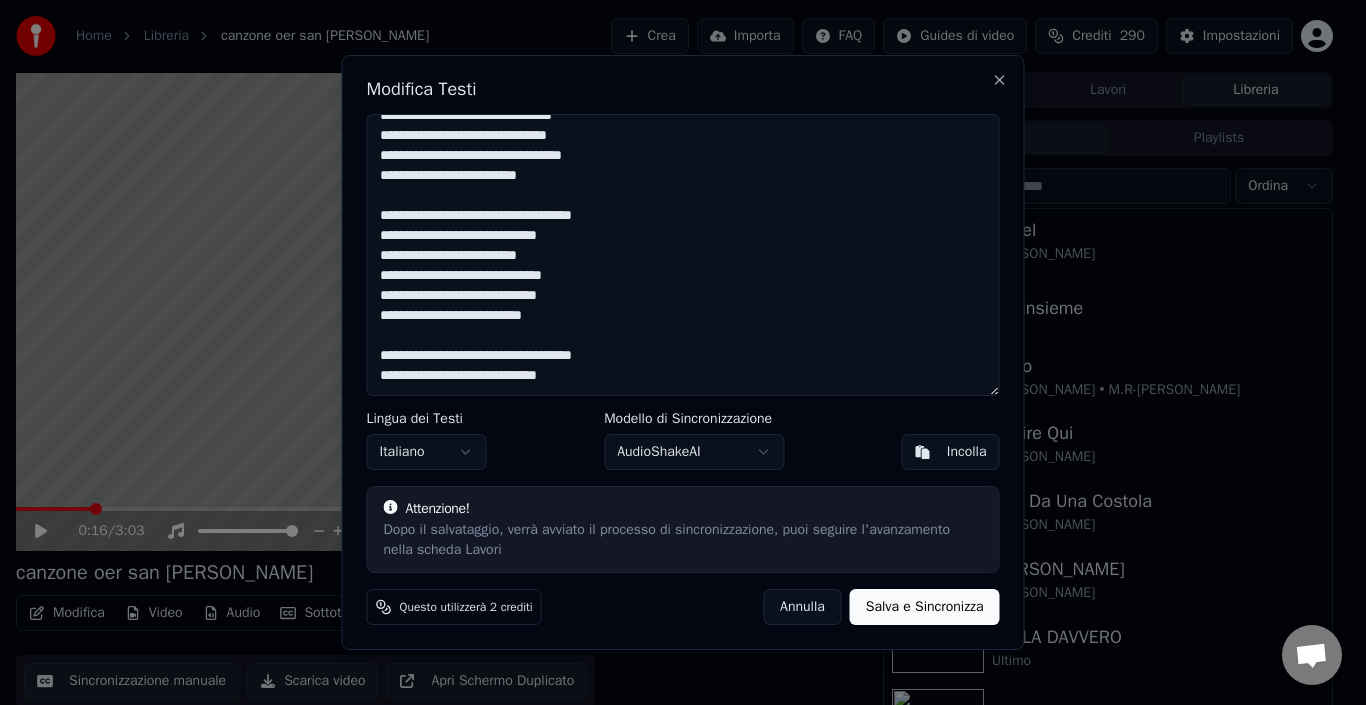 click on "**********" at bounding box center [683, 255] 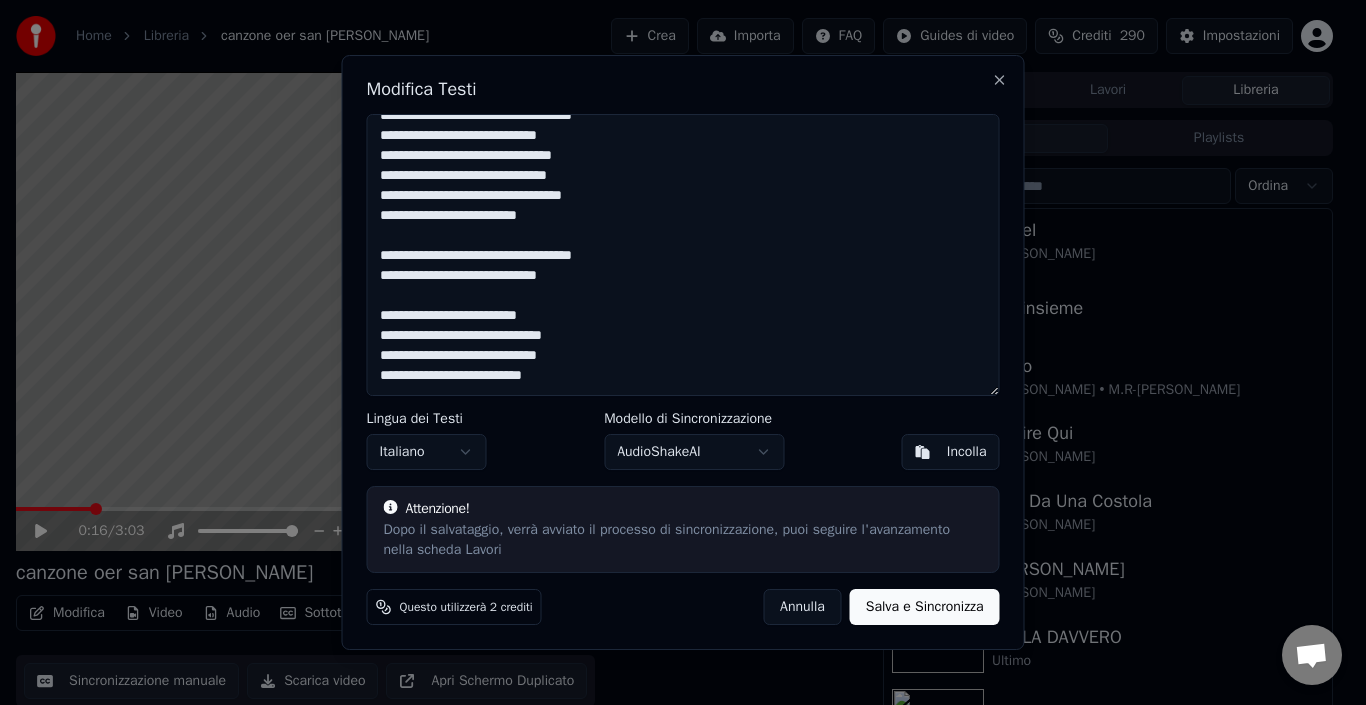 scroll, scrollTop: 100, scrollLeft: 0, axis: vertical 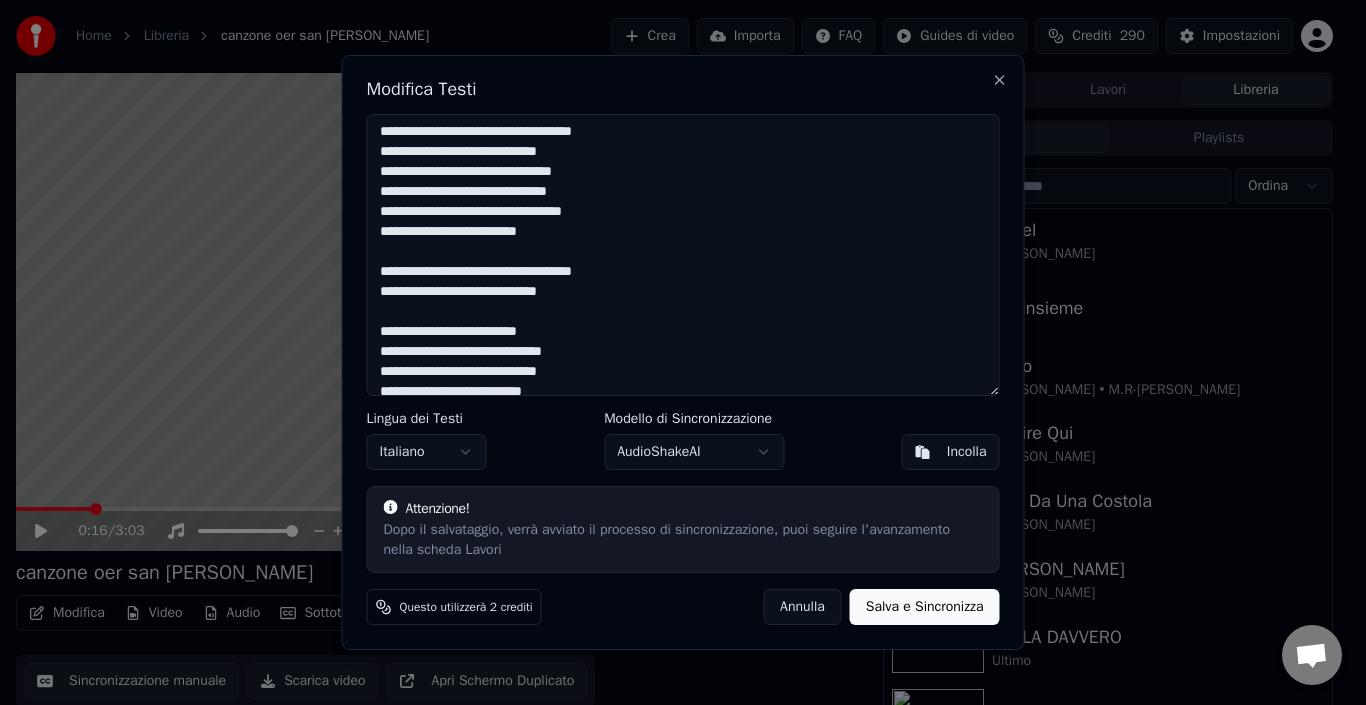 click on "**********" at bounding box center [683, 255] 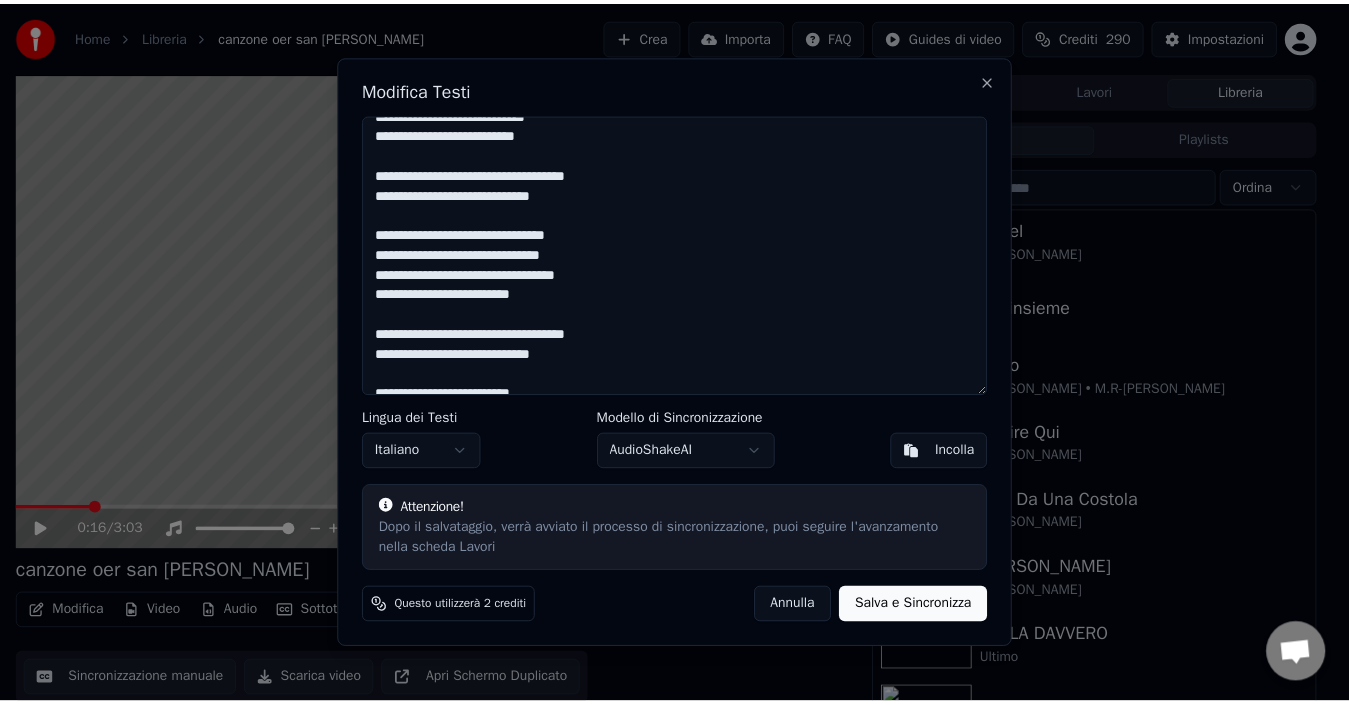scroll, scrollTop: 0, scrollLeft: 0, axis: both 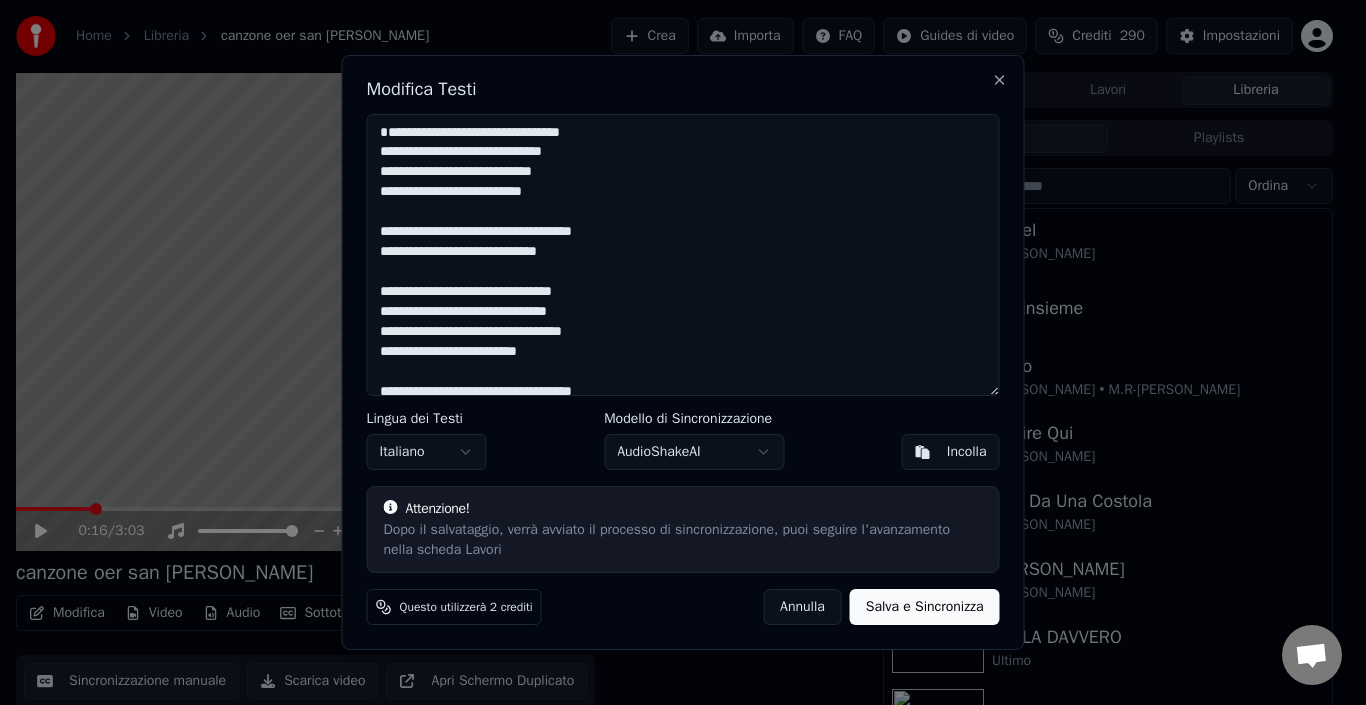 click on "Salva e Sincronizza" at bounding box center (925, 607) 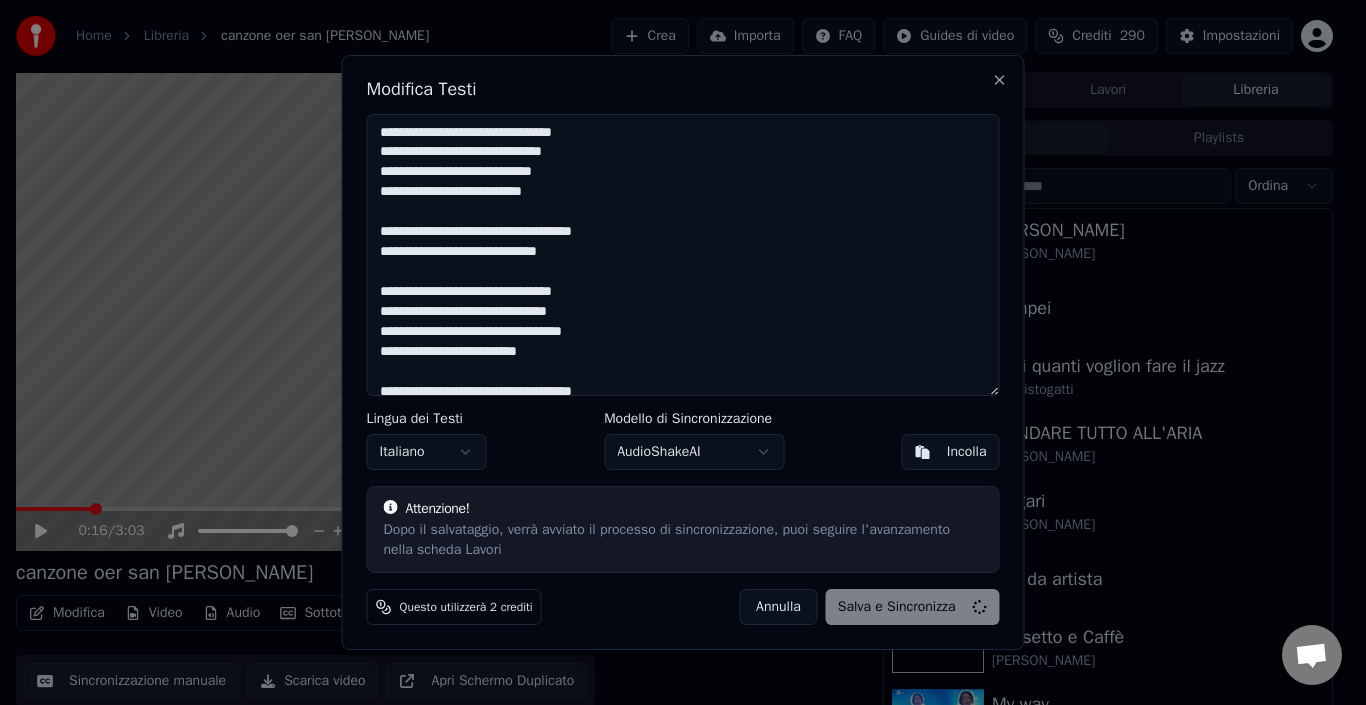 type on "**********" 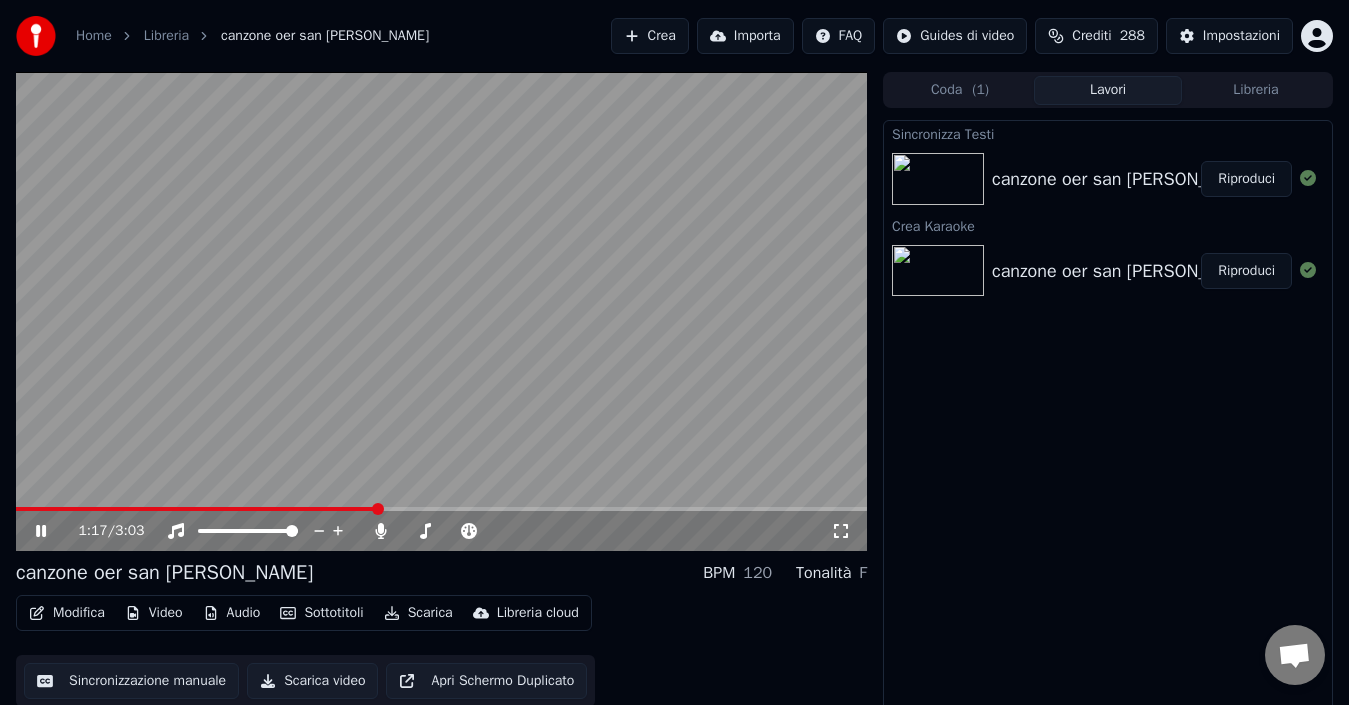 click 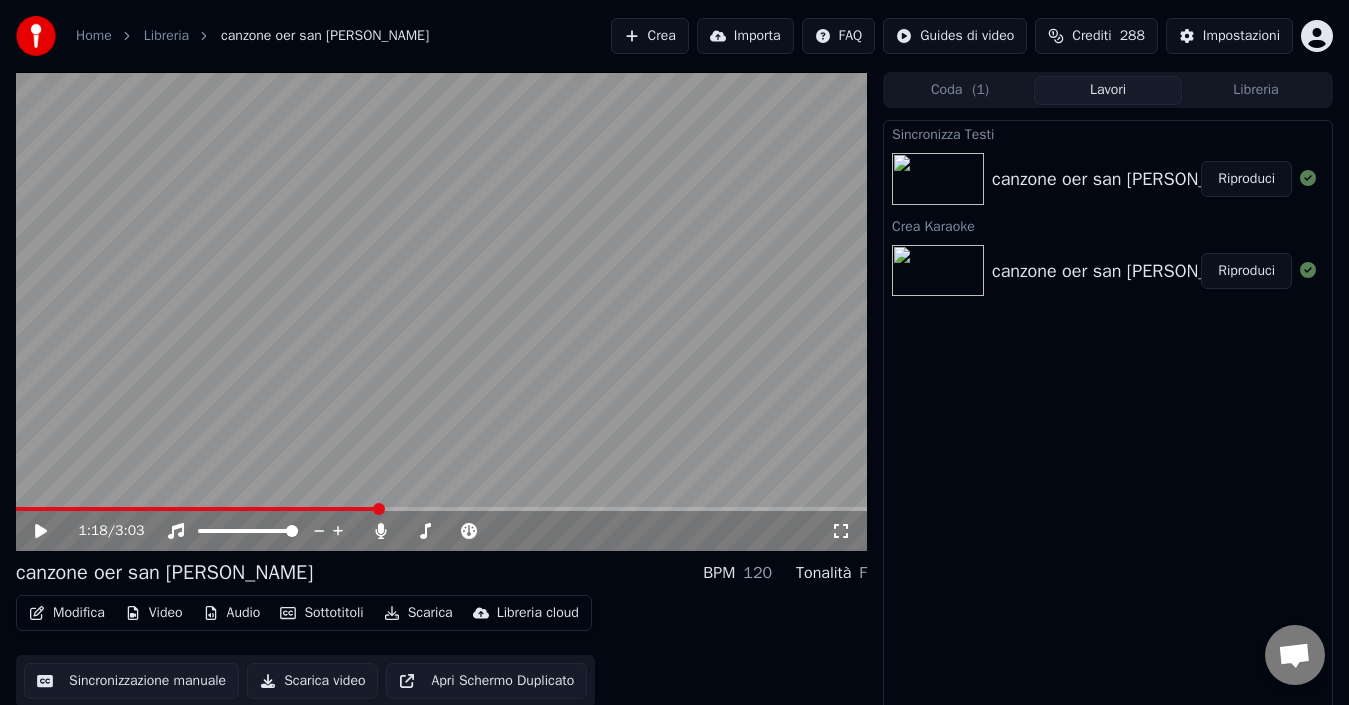 click on "Scarica" at bounding box center [418, 613] 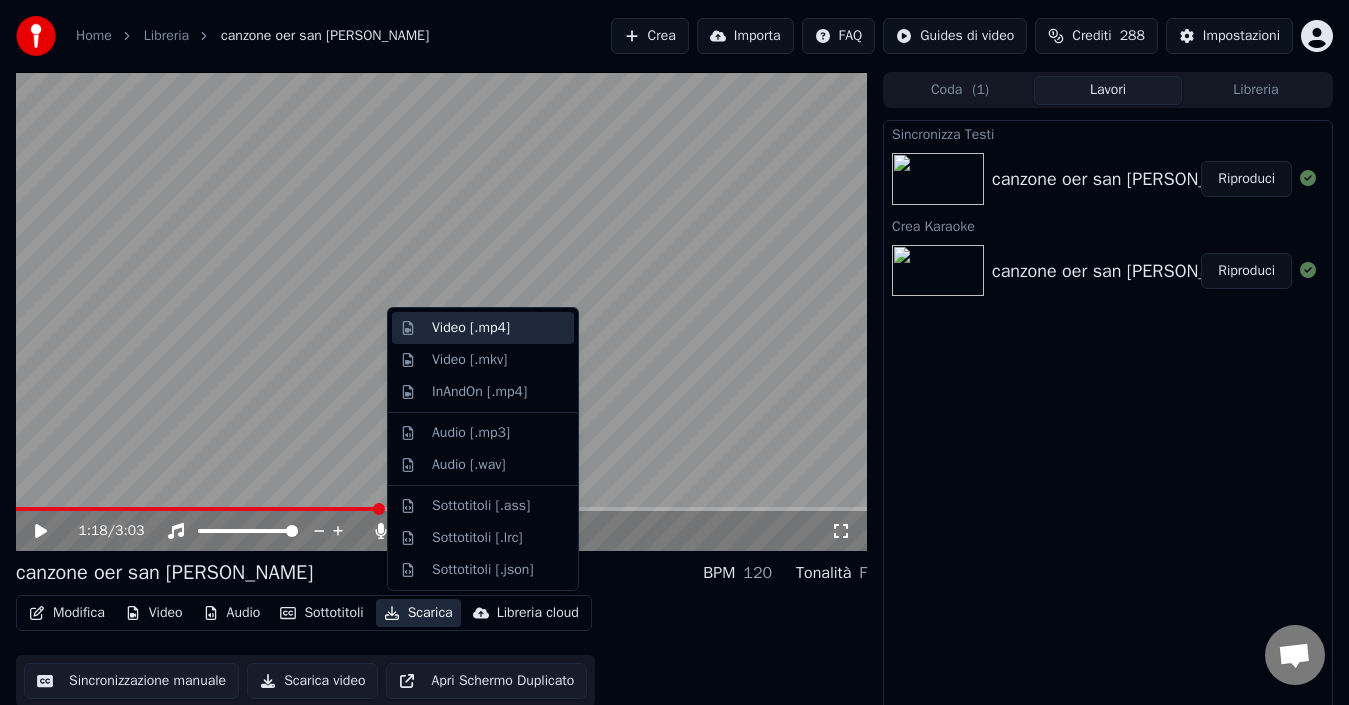 click on "Video [.mp4]" at bounding box center (471, 328) 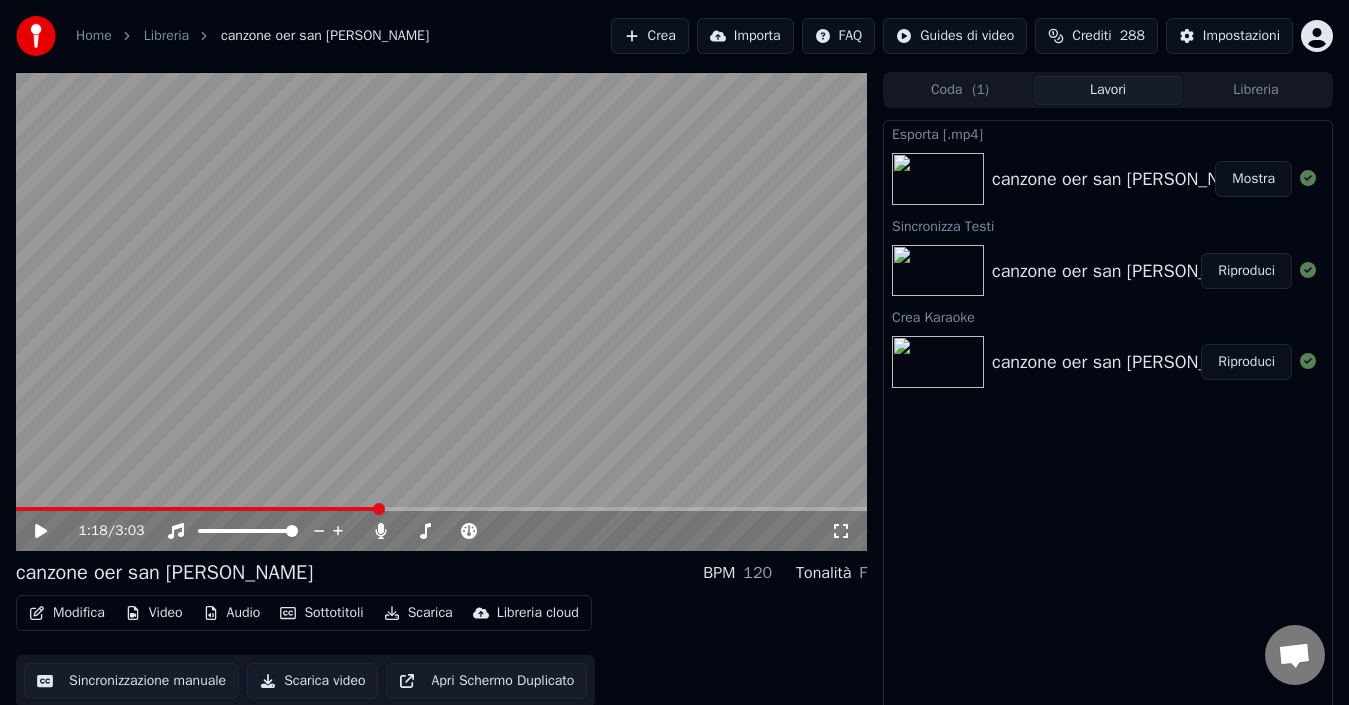 click on "Modifica Video Audio Sottotitoli Scarica Libreria cloud Sincronizzazione manuale Scarica video Apri Schermo Duplicato" at bounding box center (441, 651) 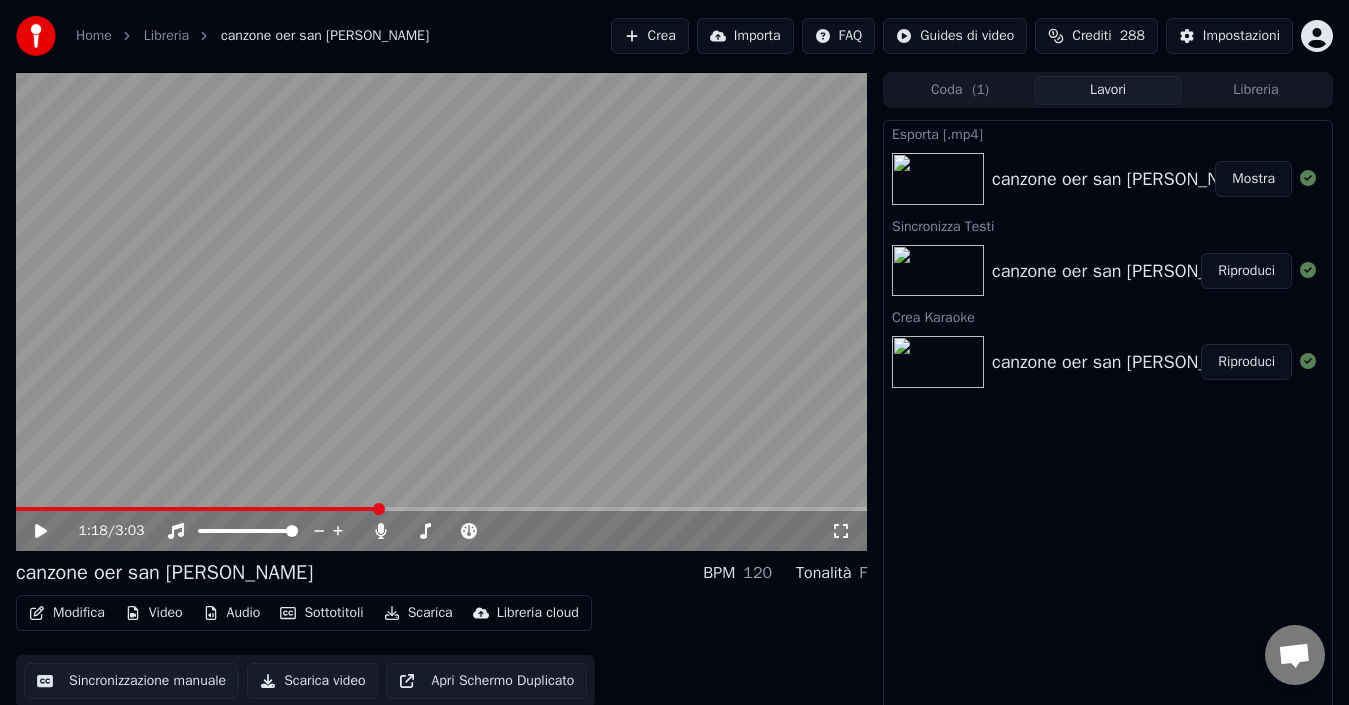 click on "Video" at bounding box center (154, 613) 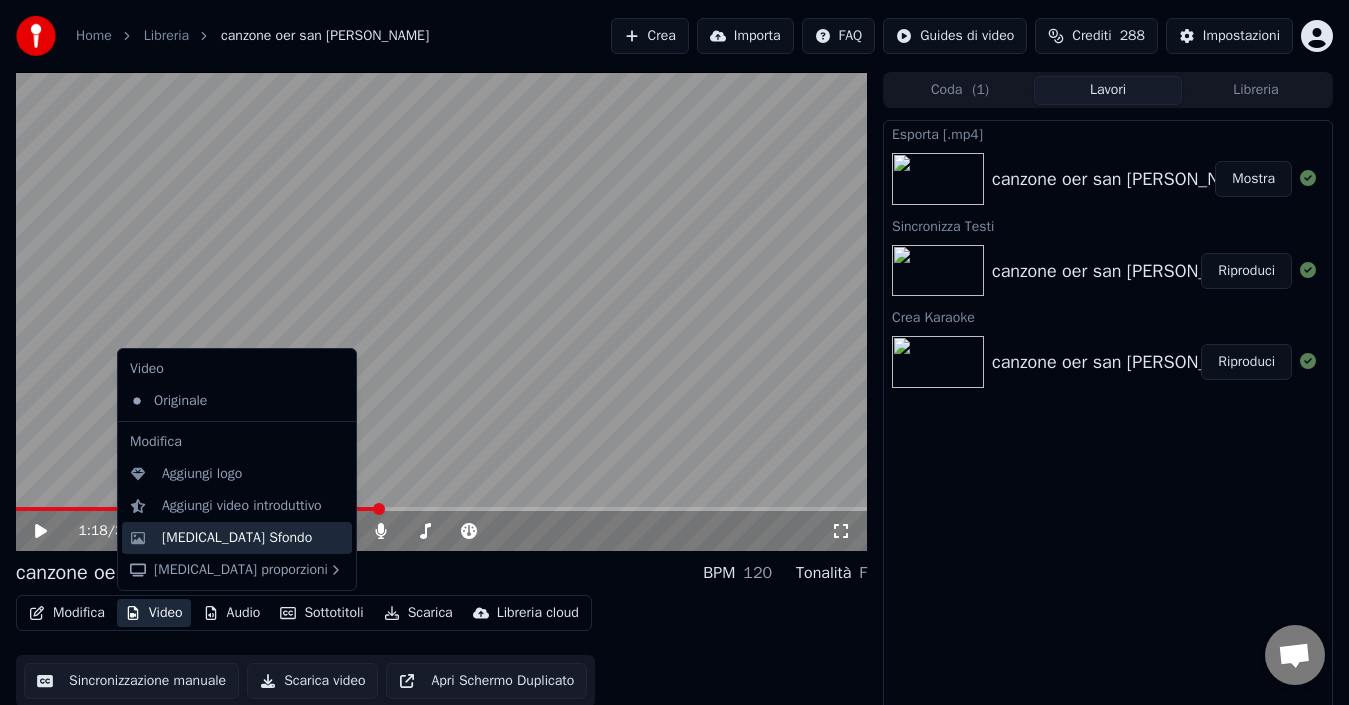 click on "[MEDICAL_DATA] Sfondo" at bounding box center [253, 538] 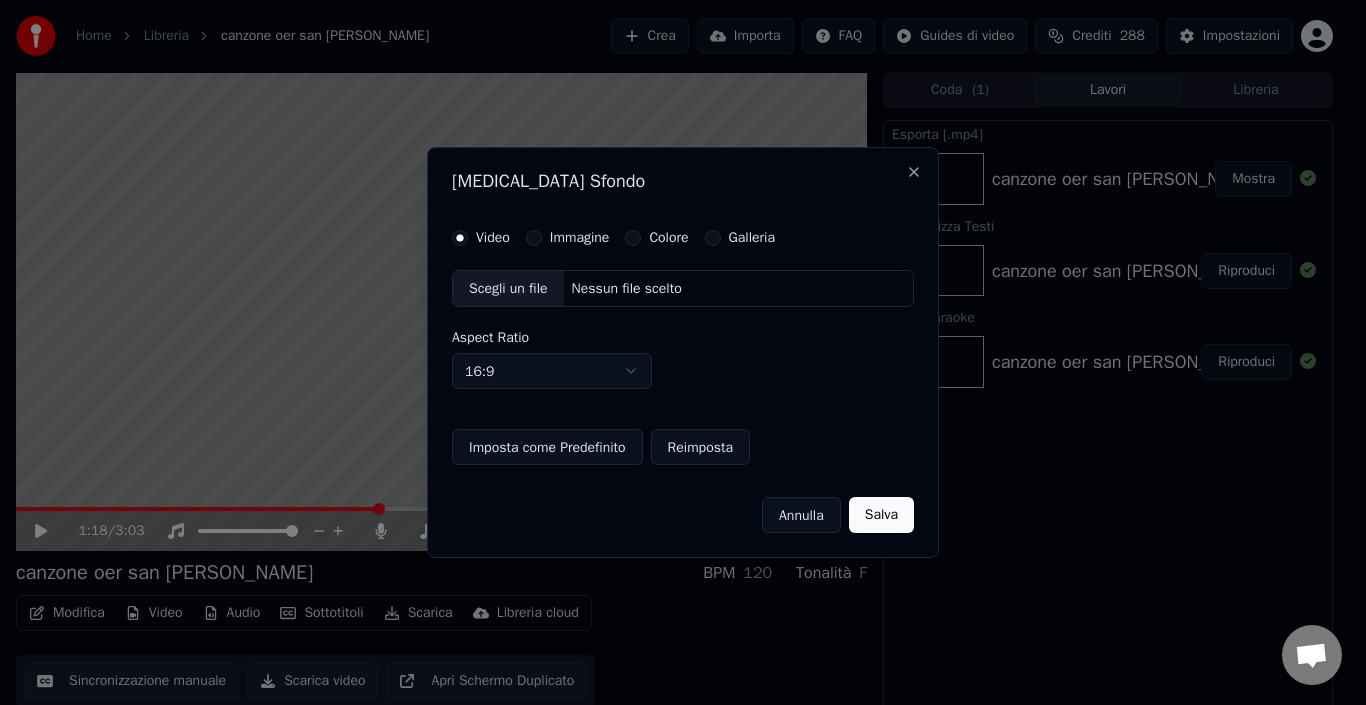 click on "Immagine" at bounding box center [580, 238] 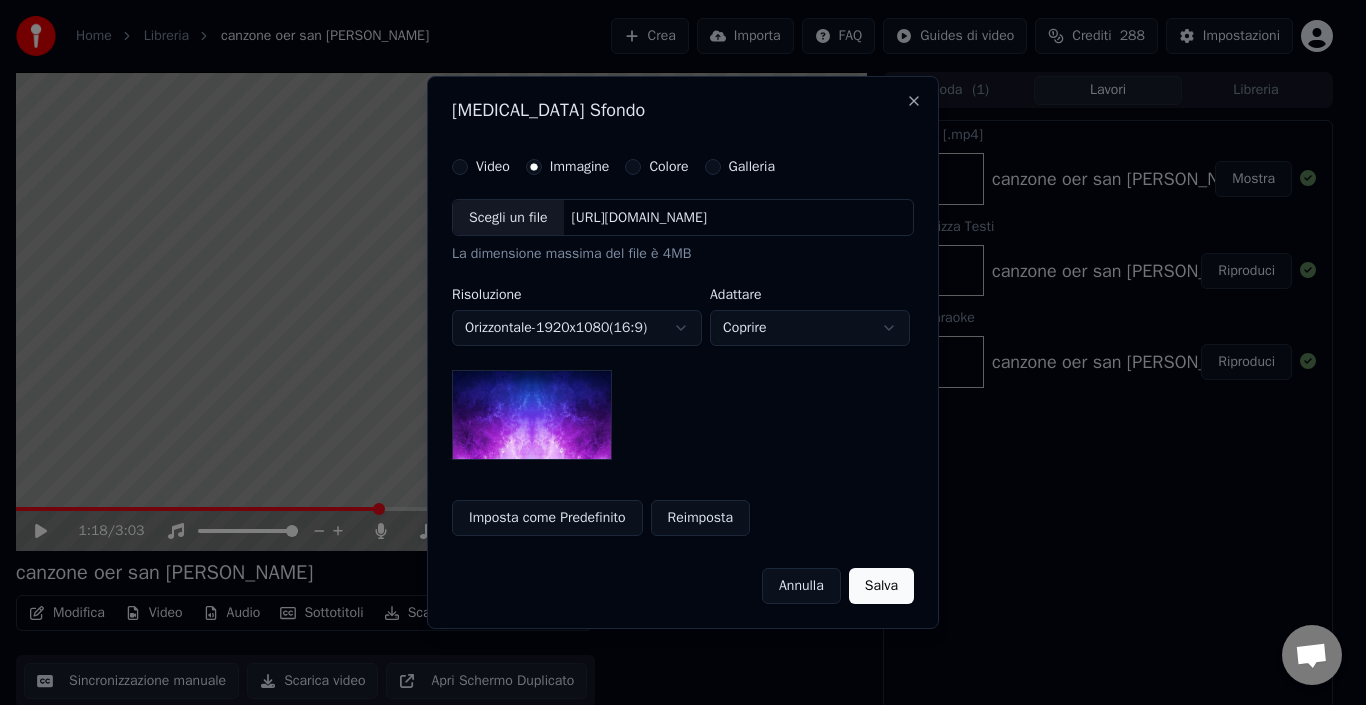 click on "Scegli un file" at bounding box center [508, 218] 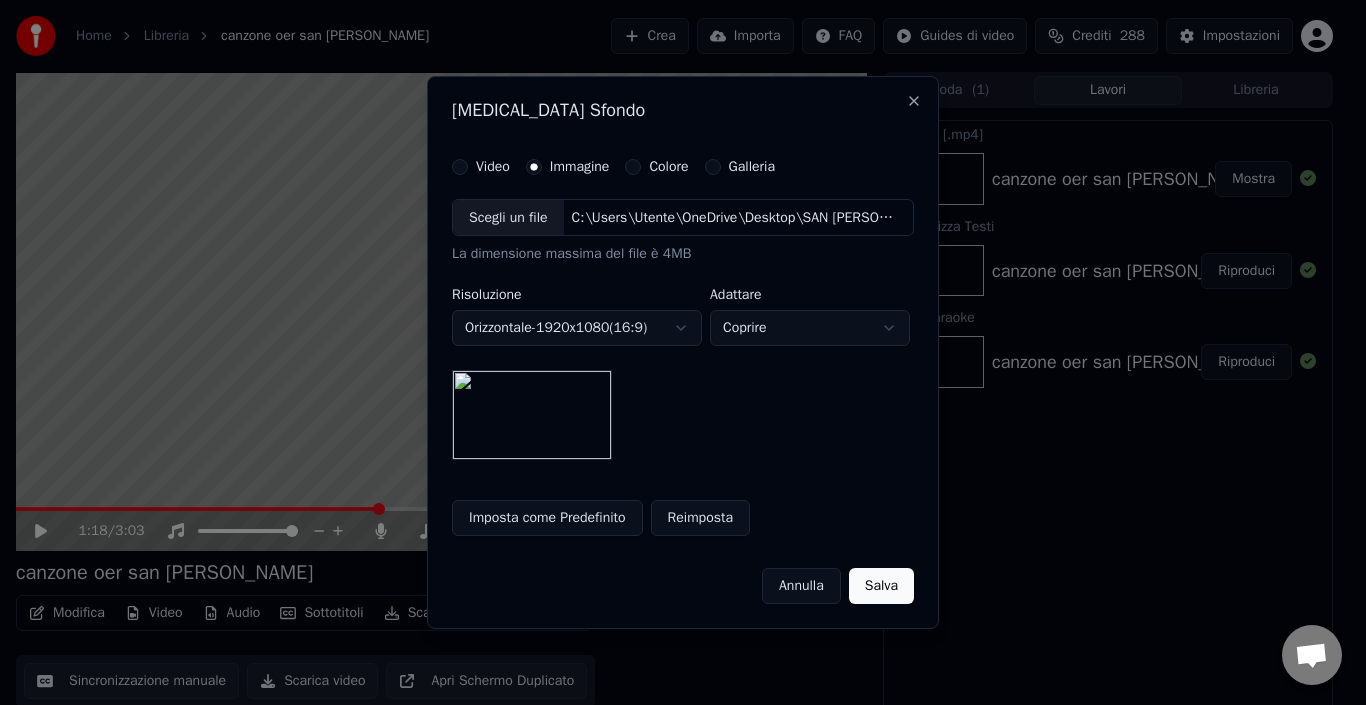 click on "Salva" at bounding box center [881, 586] 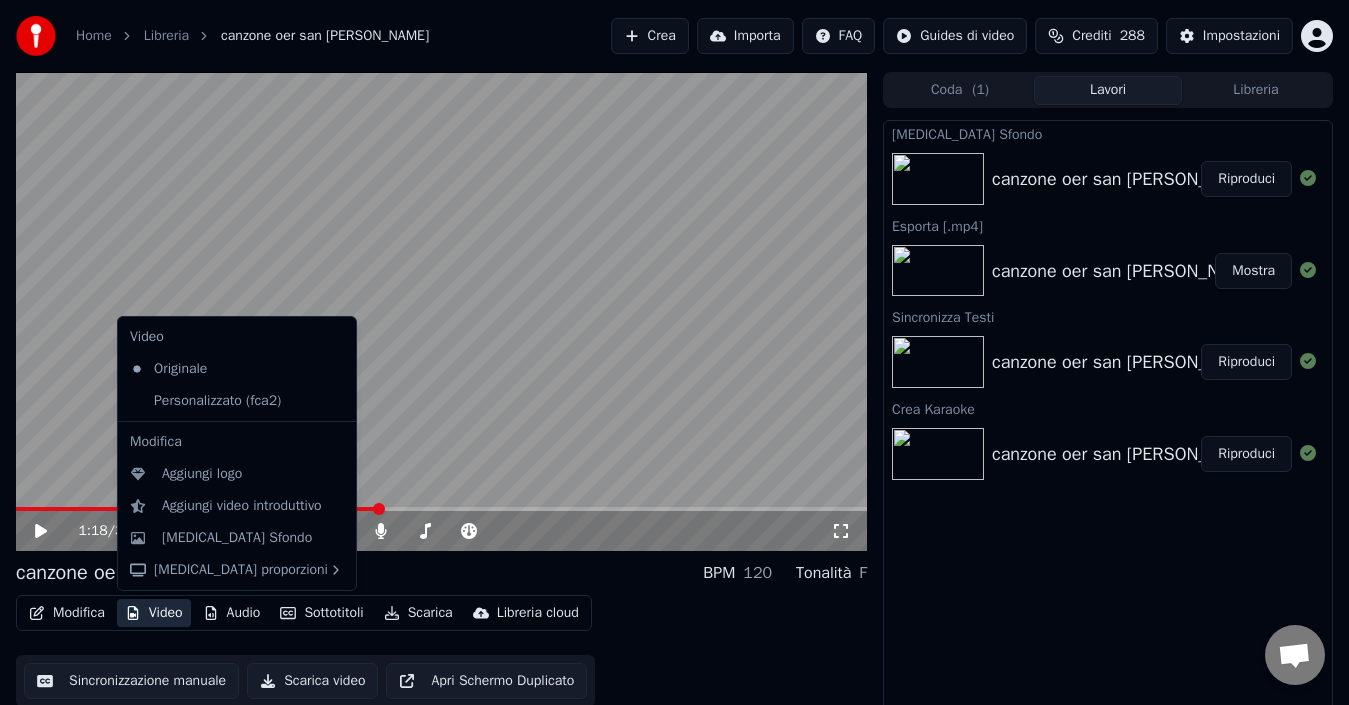 click on "Video" at bounding box center [154, 613] 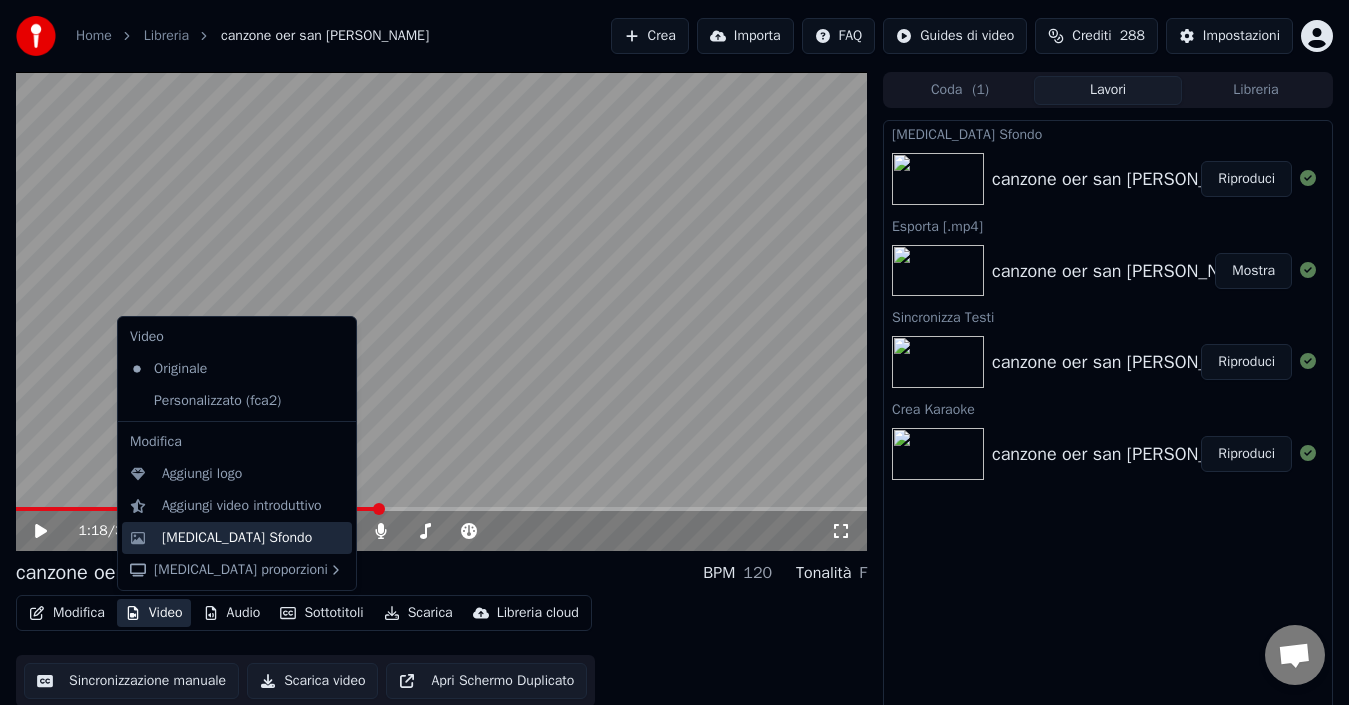 click on "[MEDICAL_DATA] Sfondo" at bounding box center (253, 538) 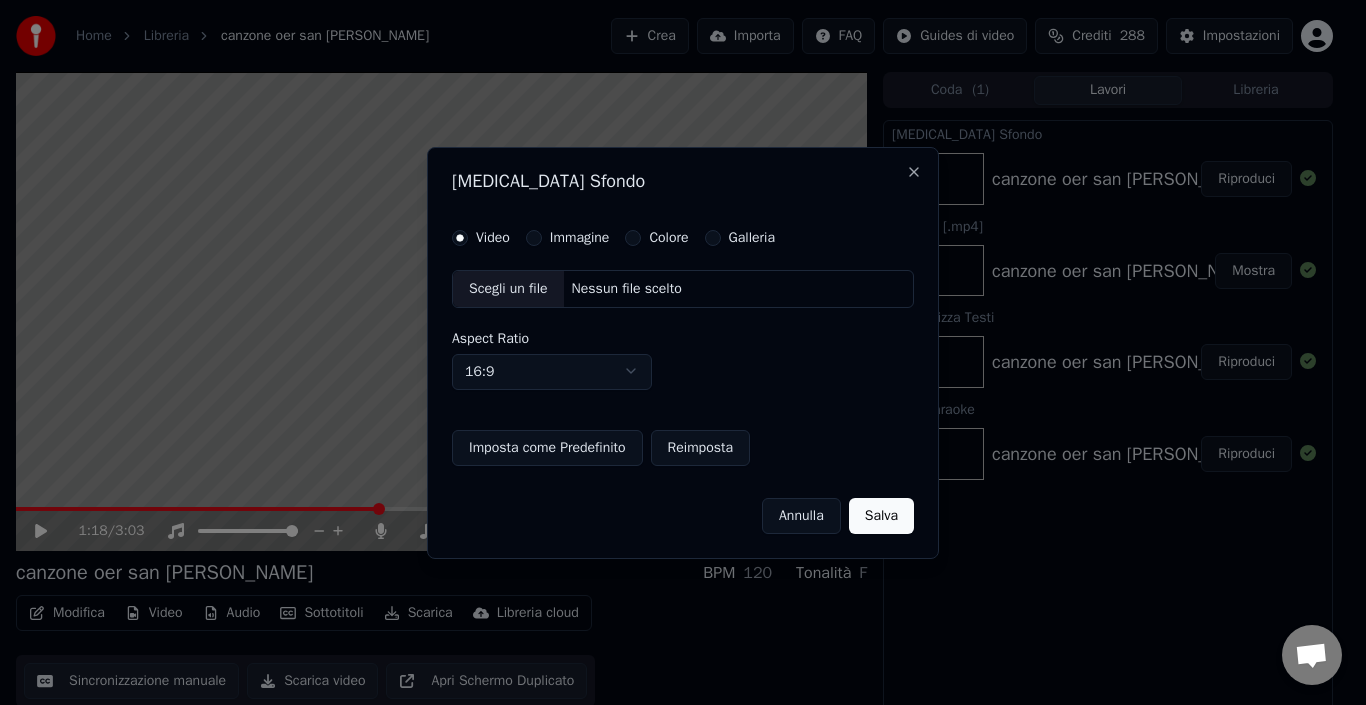 click on "Immagine" at bounding box center (580, 238) 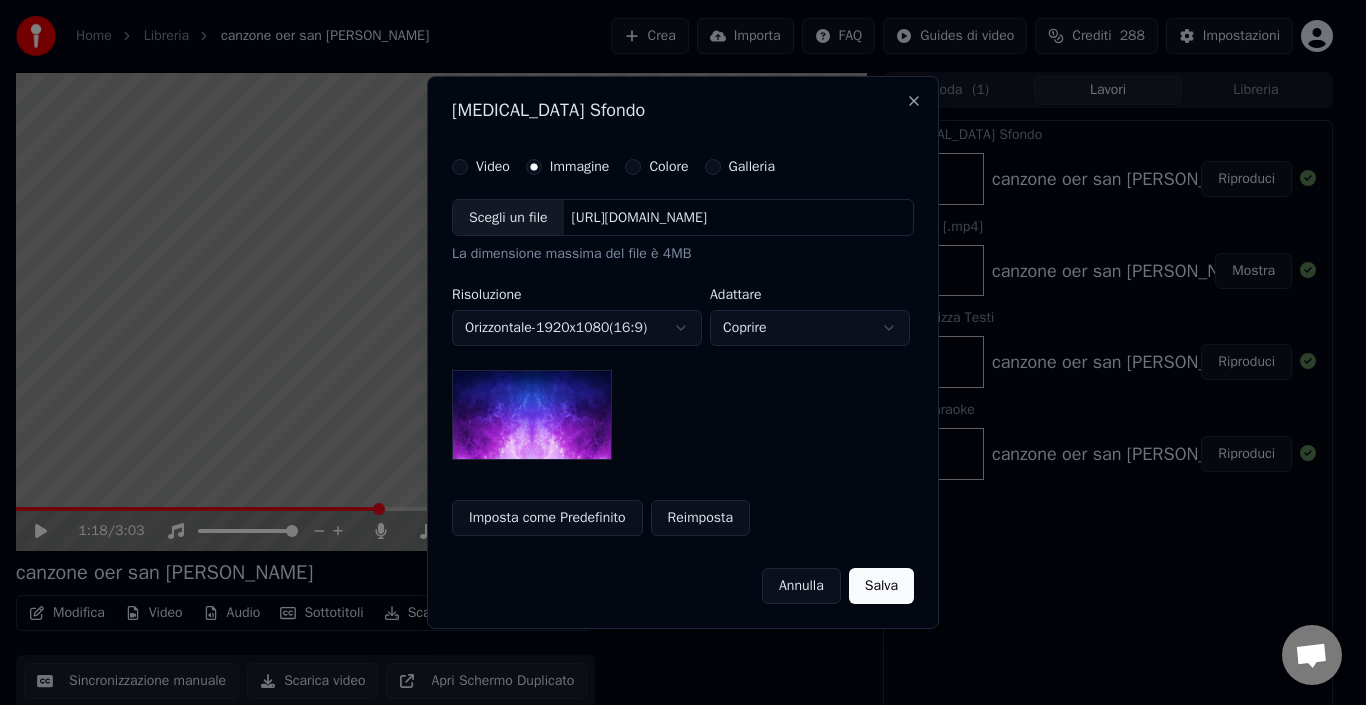 click on "Scegli un file" at bounding box center [508, 218] 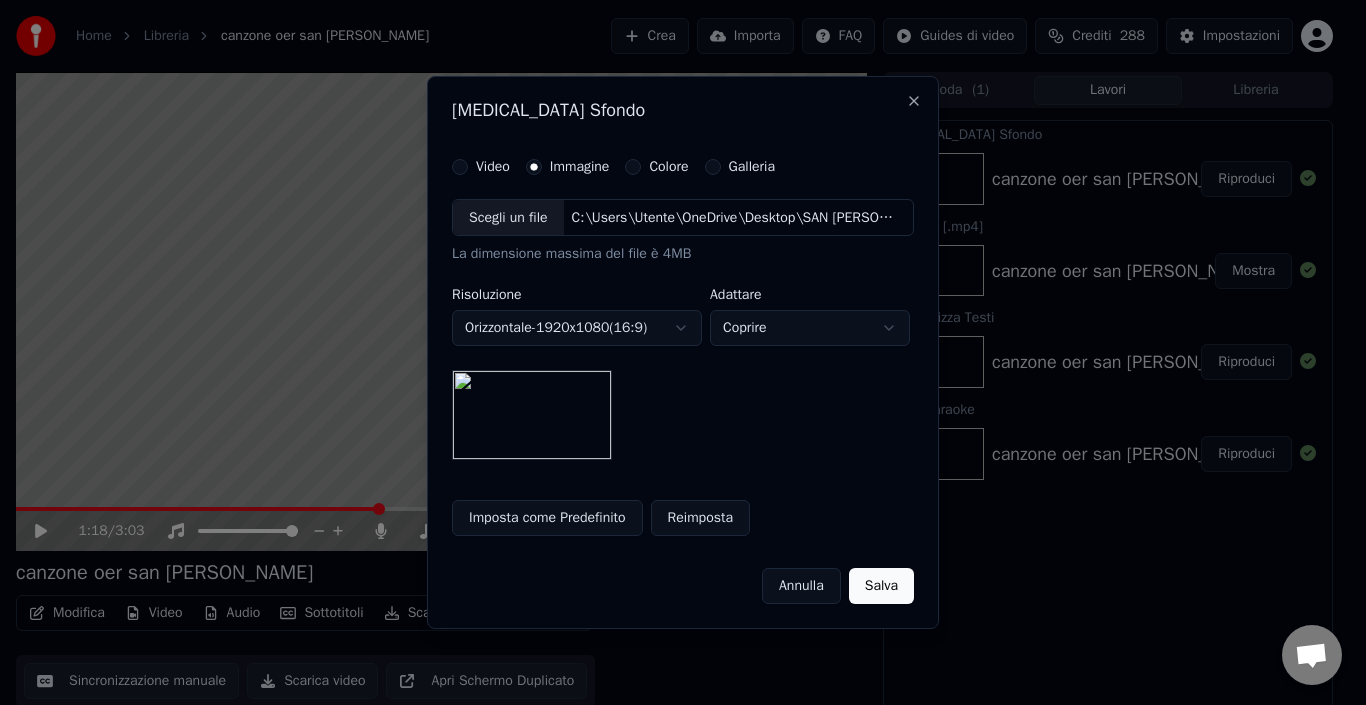 click on "Salva" at bounding box center (881, 586) 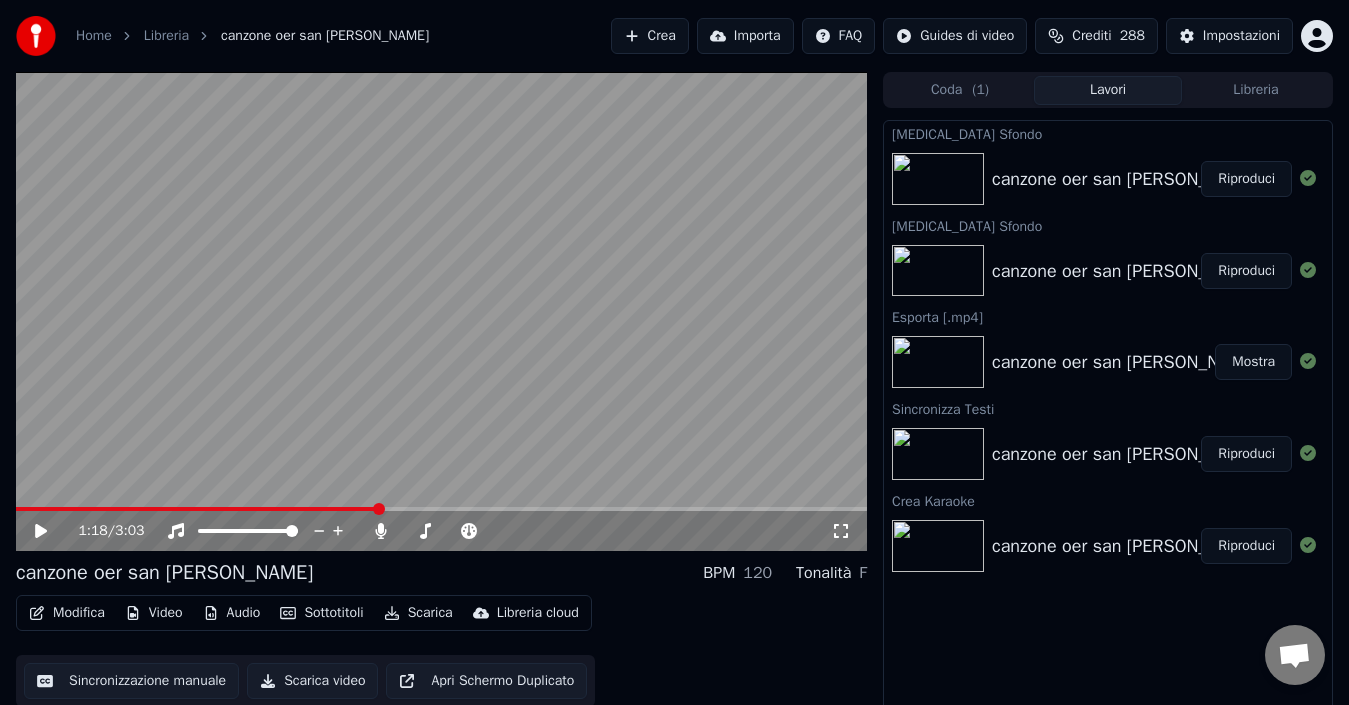 click on "Riproduci" at bounding box center [1246, 179] 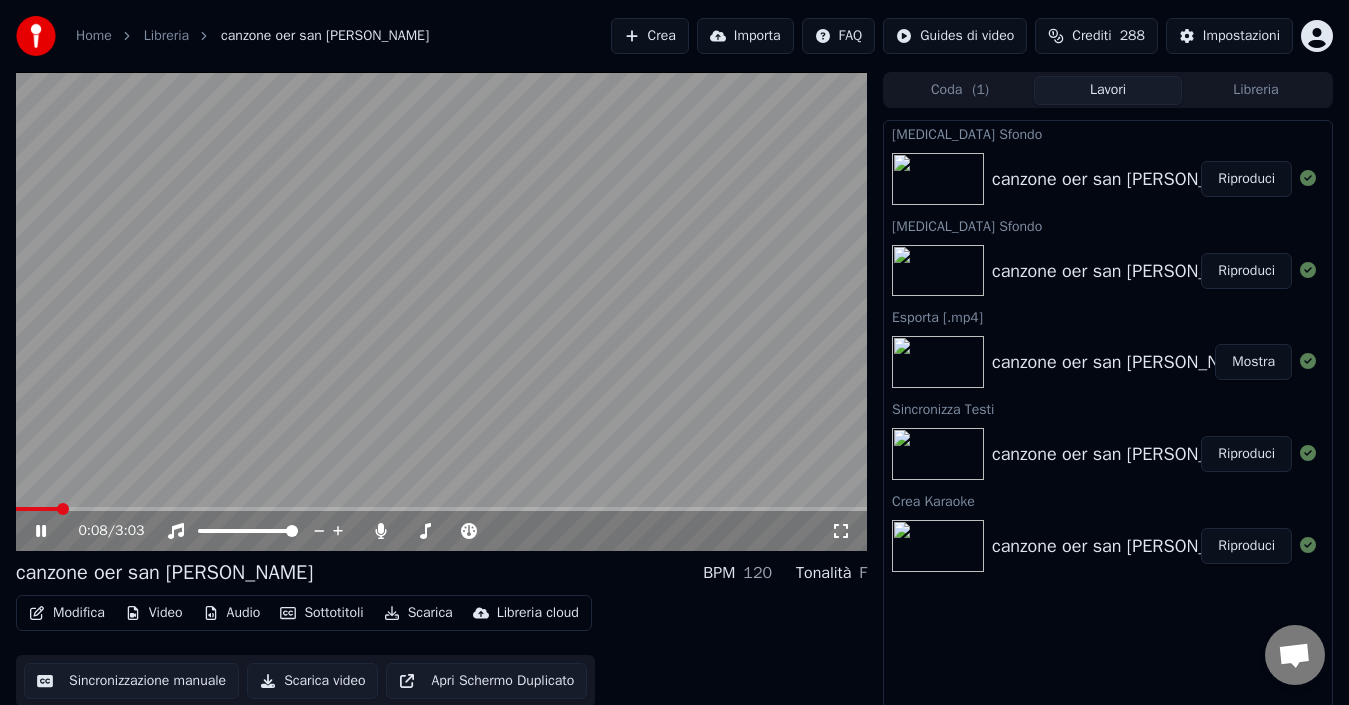 click 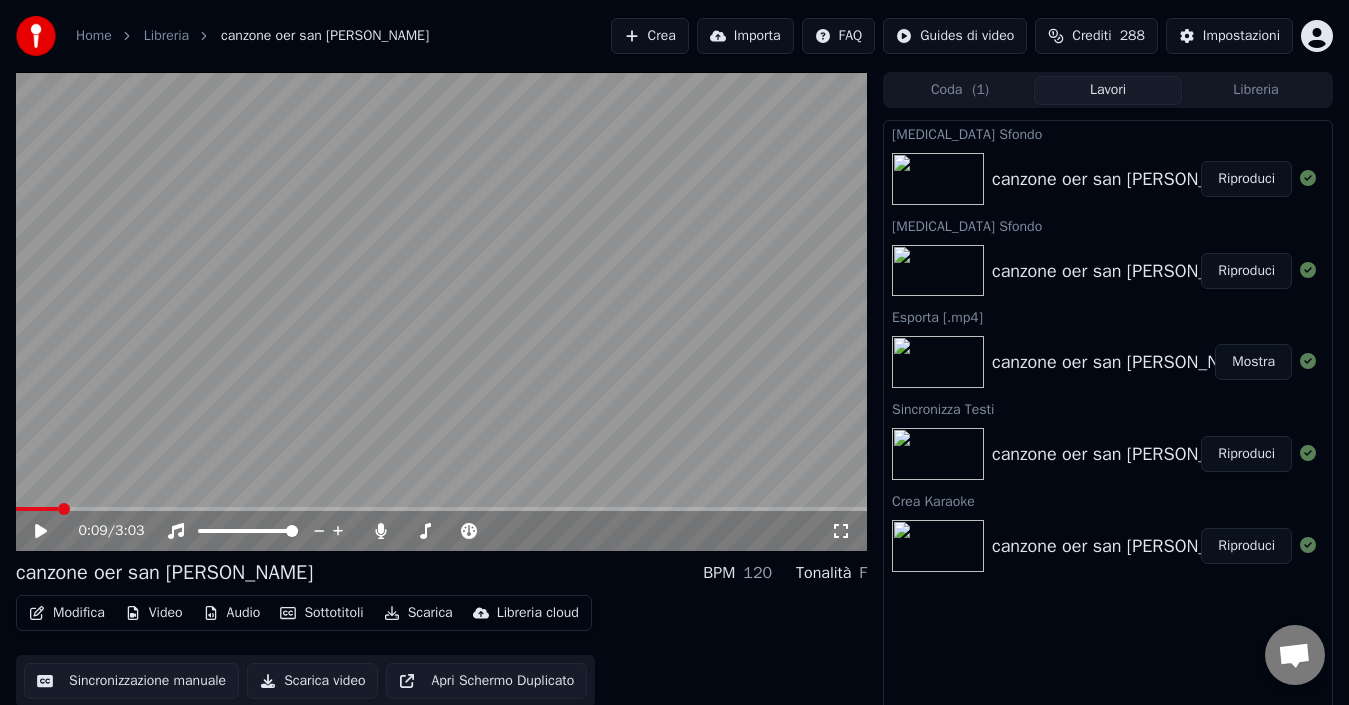 click on "Modifica" at bounding box center (67, 613) 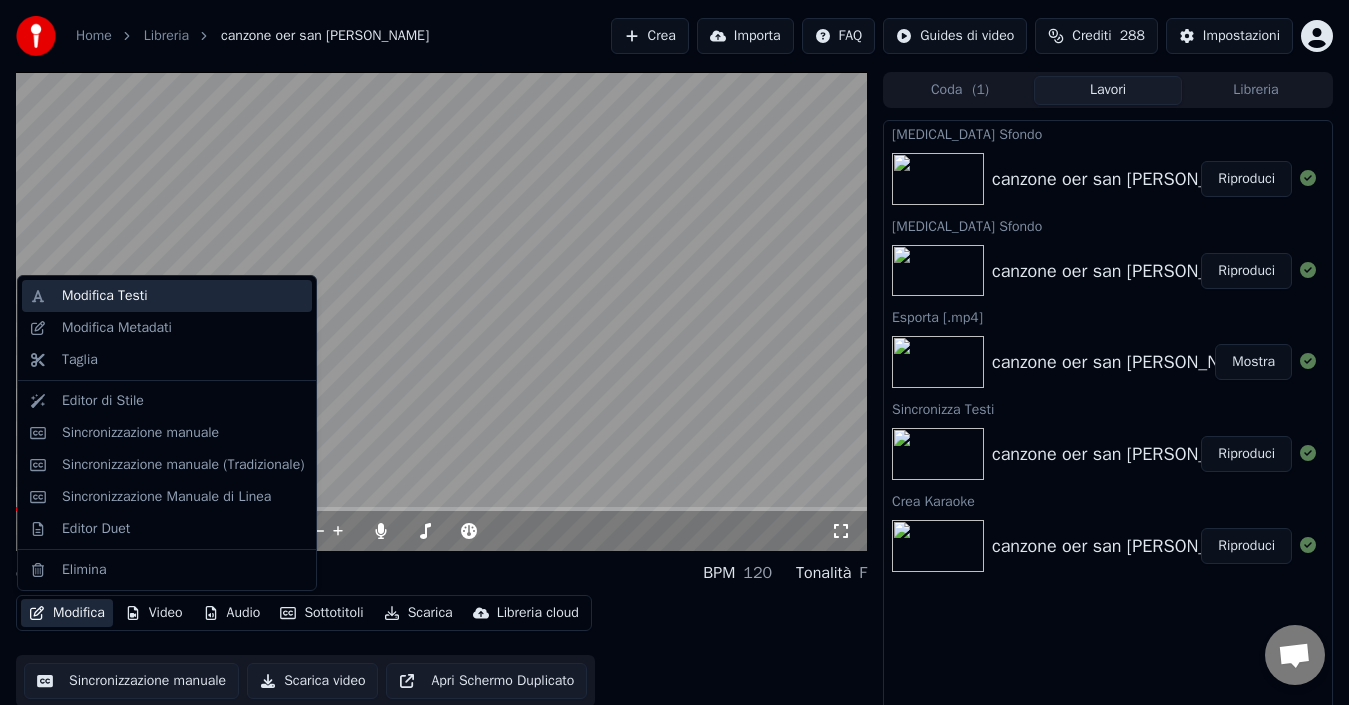 click on "Modifica Testi" at bounding box center [105, 296] 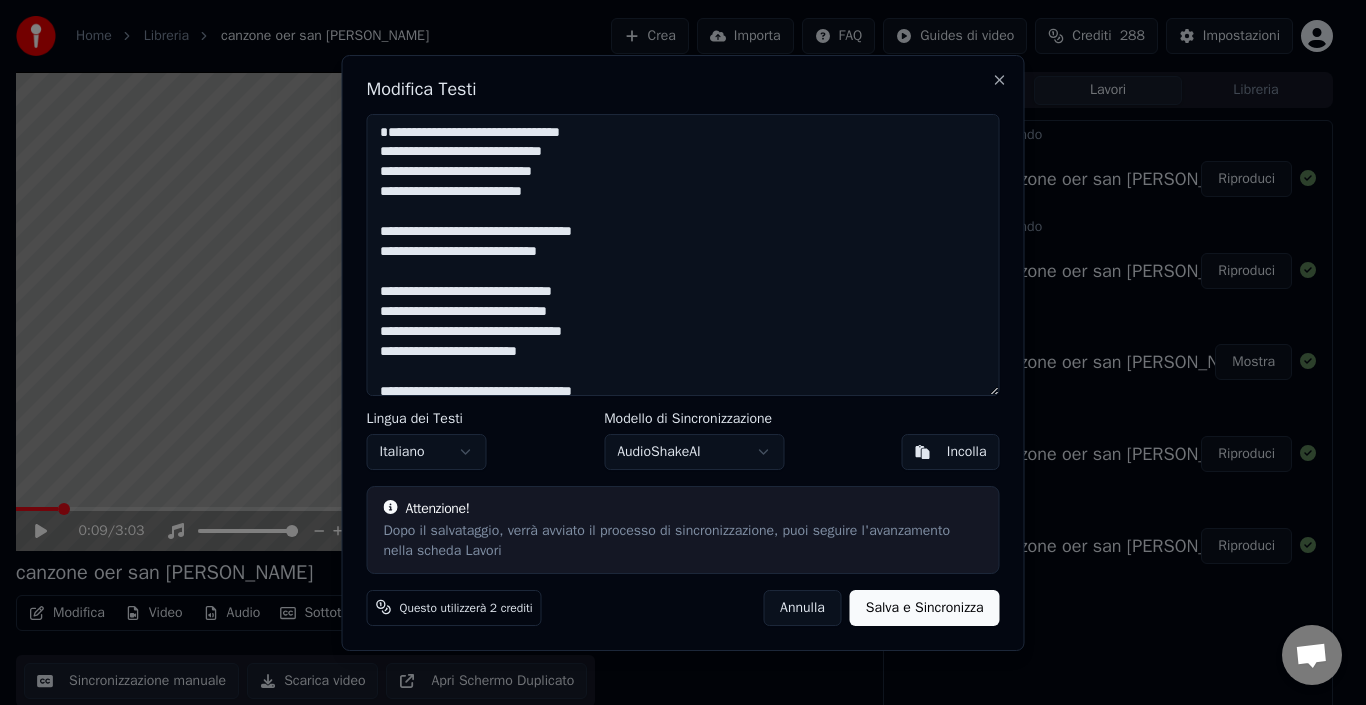 click on "Annulla" at bounding box center (802, 607) 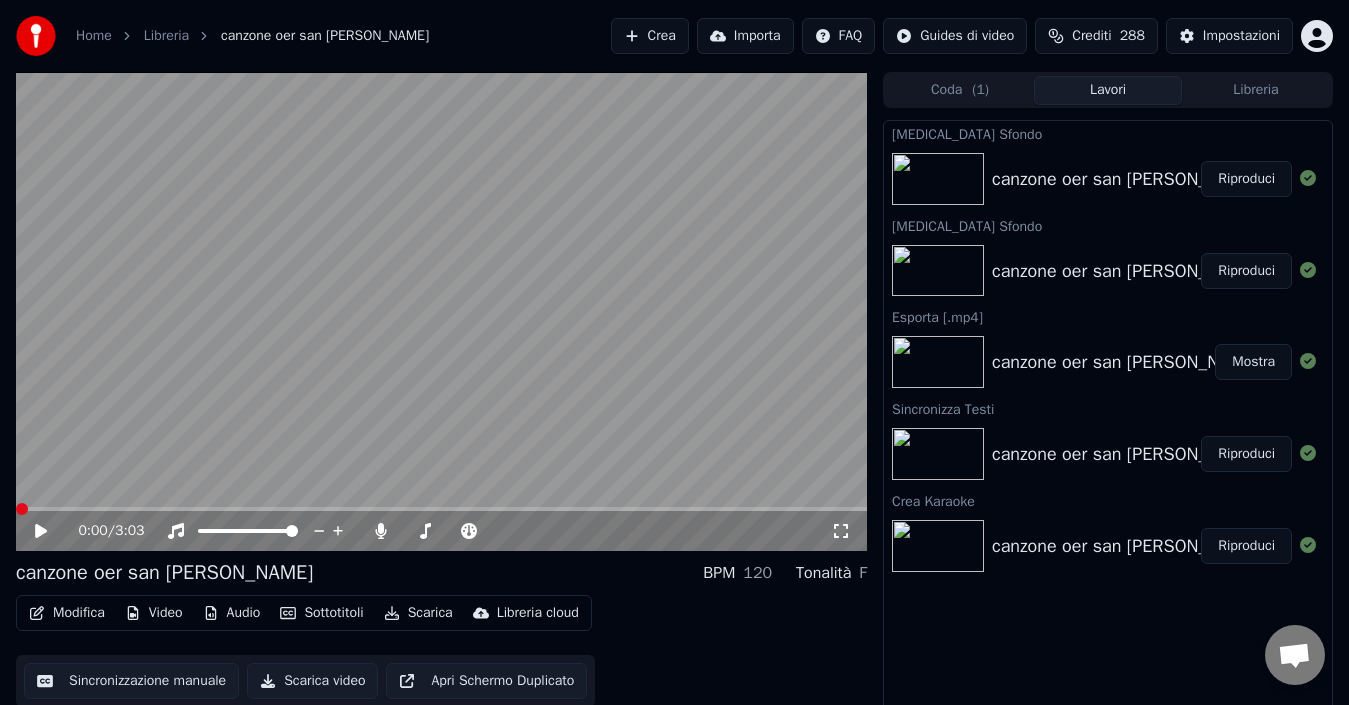 click at bounding box center [22, 509] 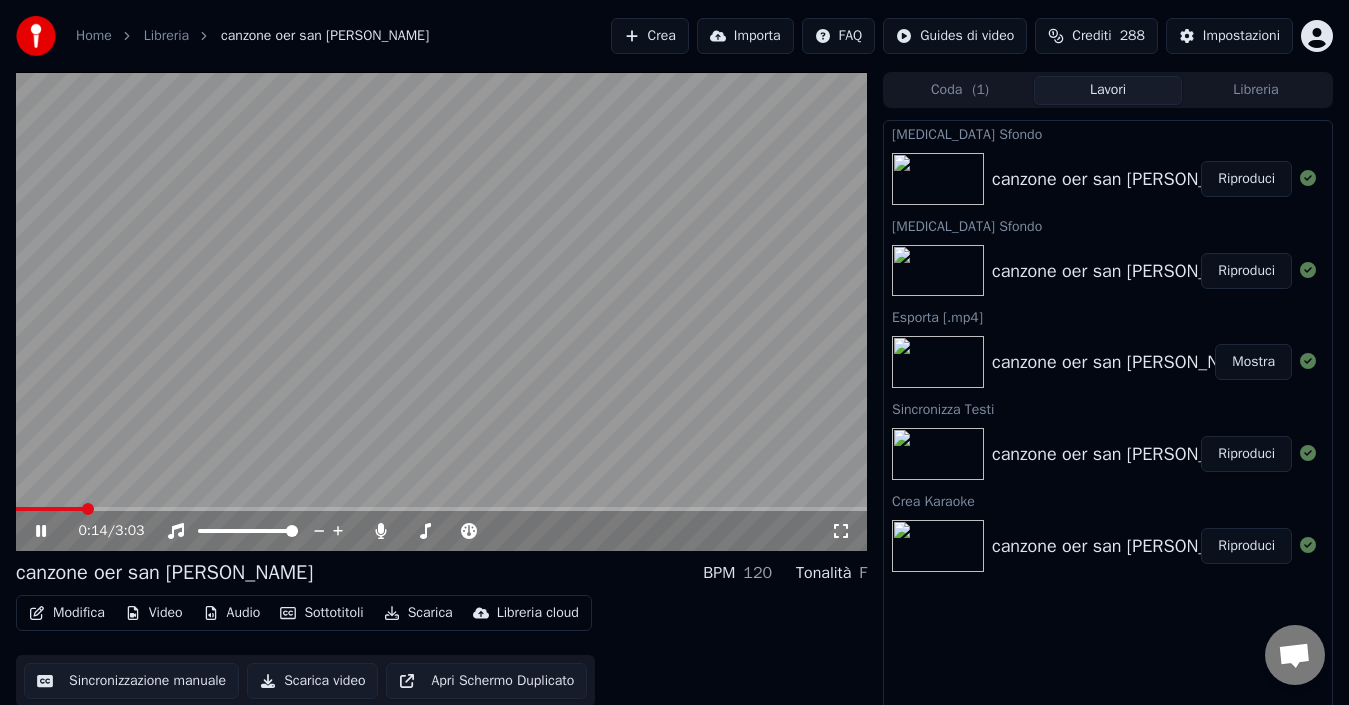 click 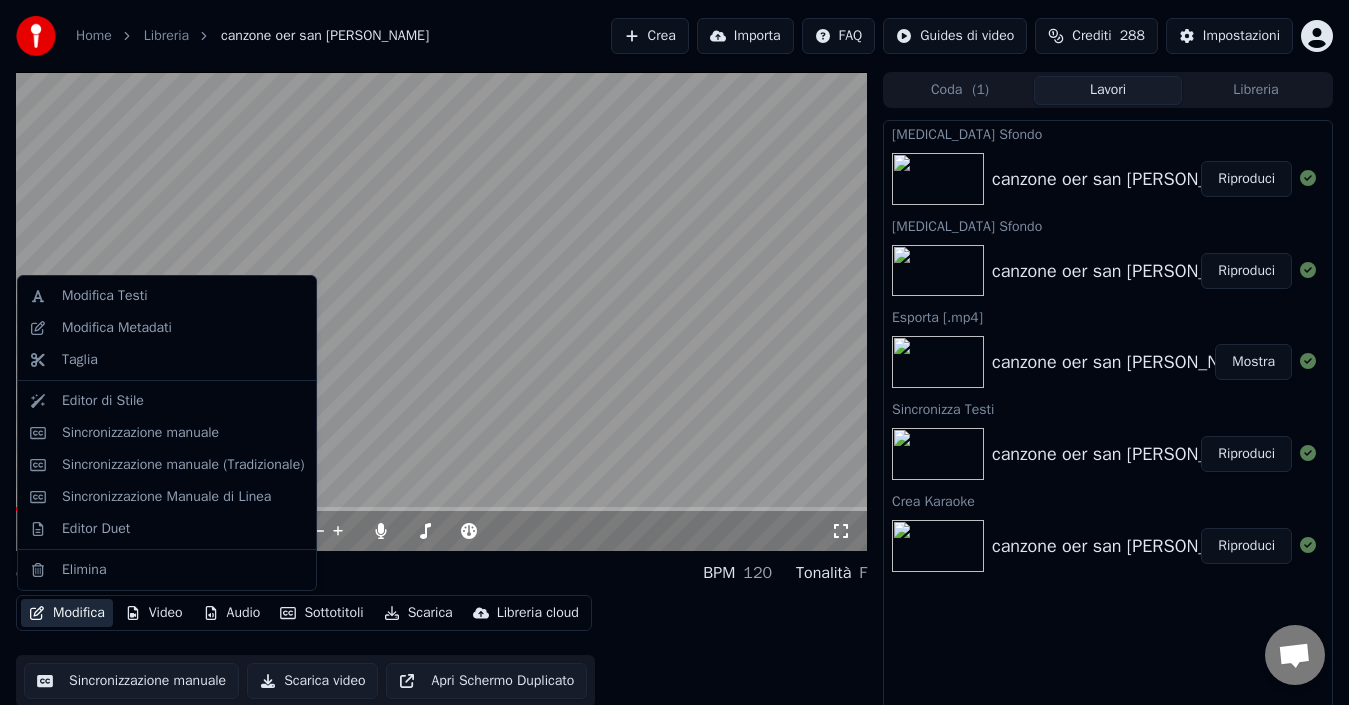 click on "Modifica" at bounding box center (67, 613) 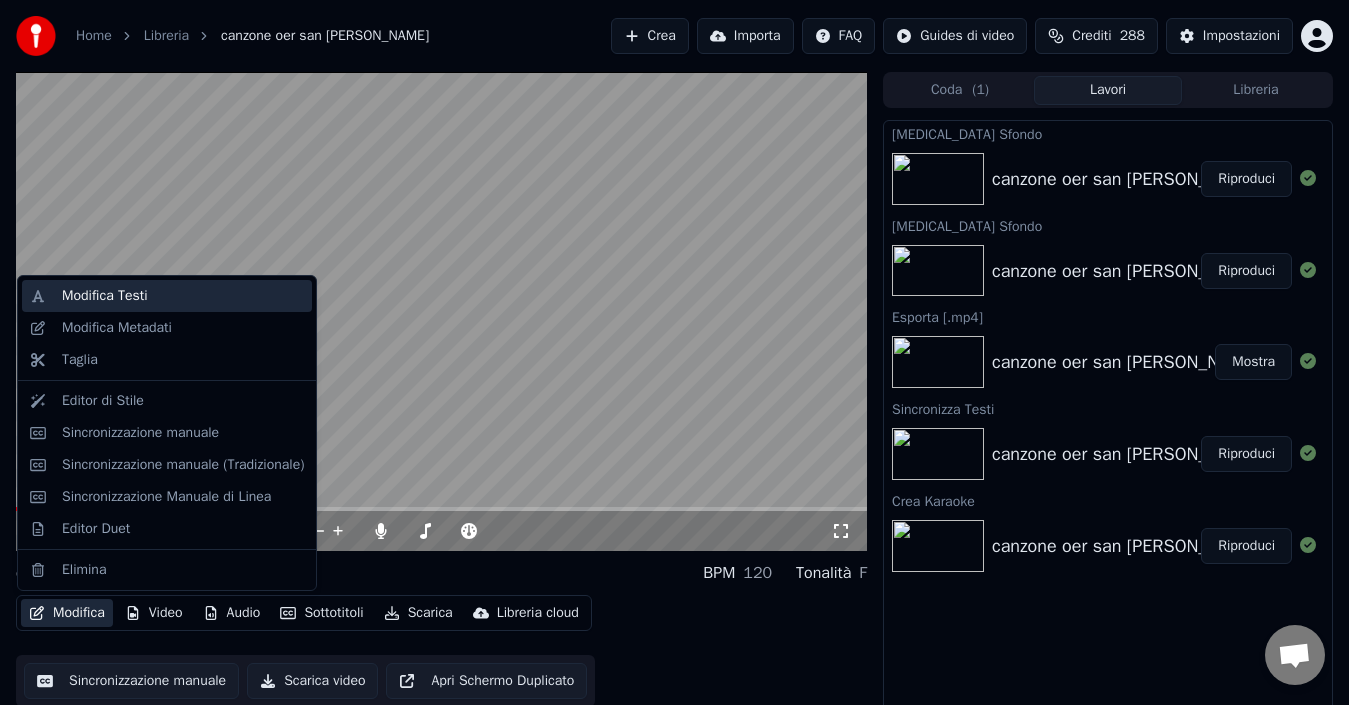 click on "Modifica Testi" at bounding box center (105, 296) 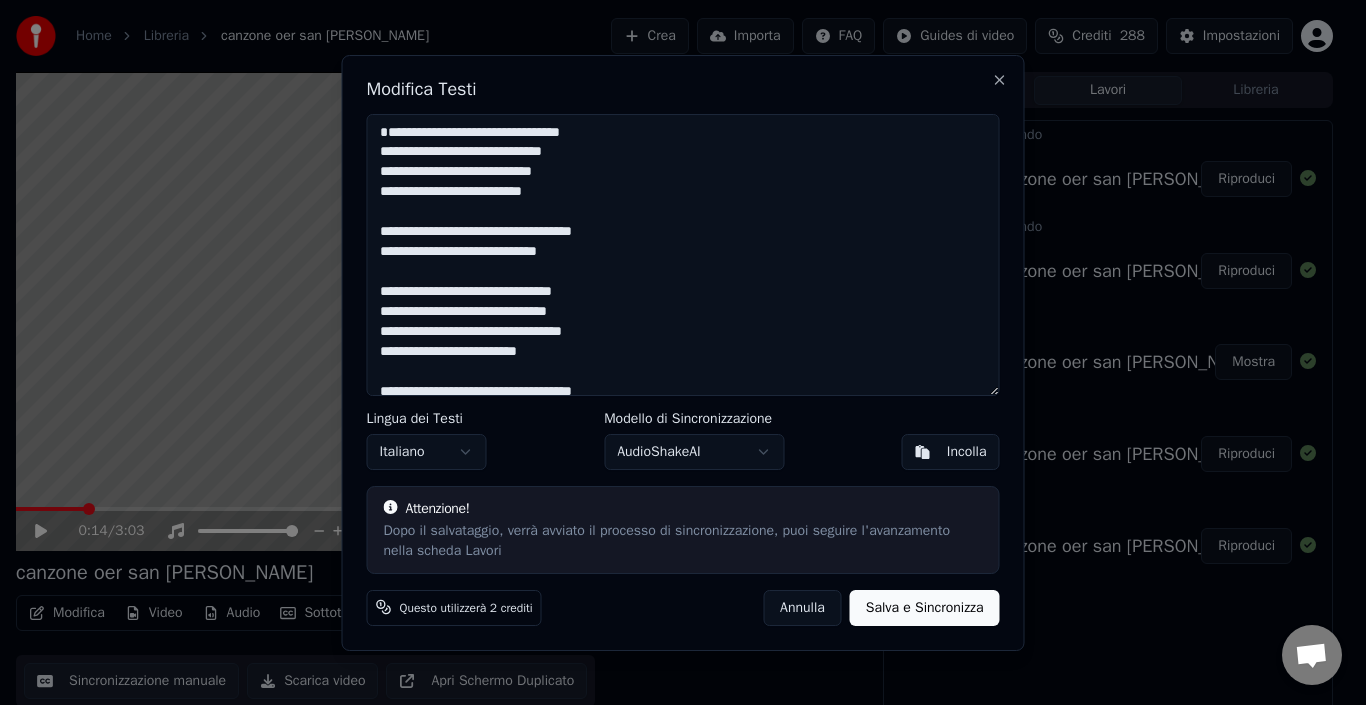 click on "Annulla" at bounding box center (802, 607) 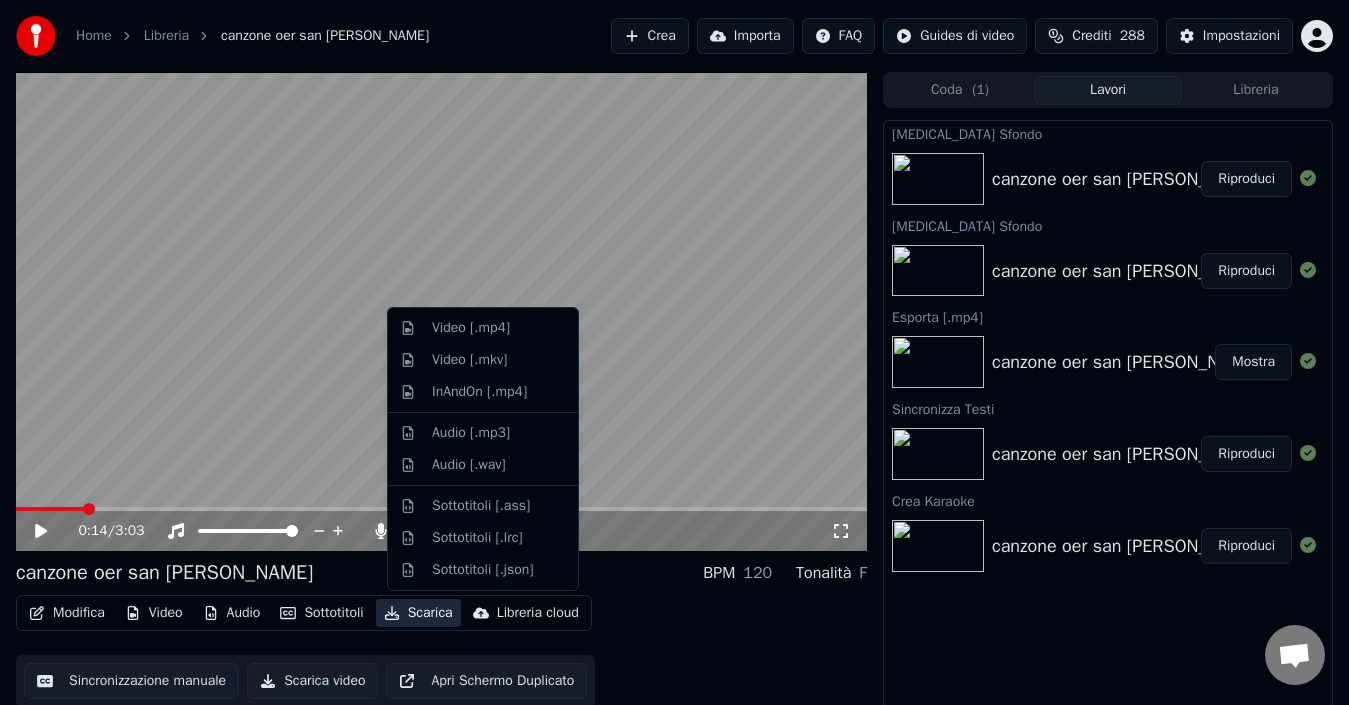 click on "Scarica" at bounding box center [418, 613] 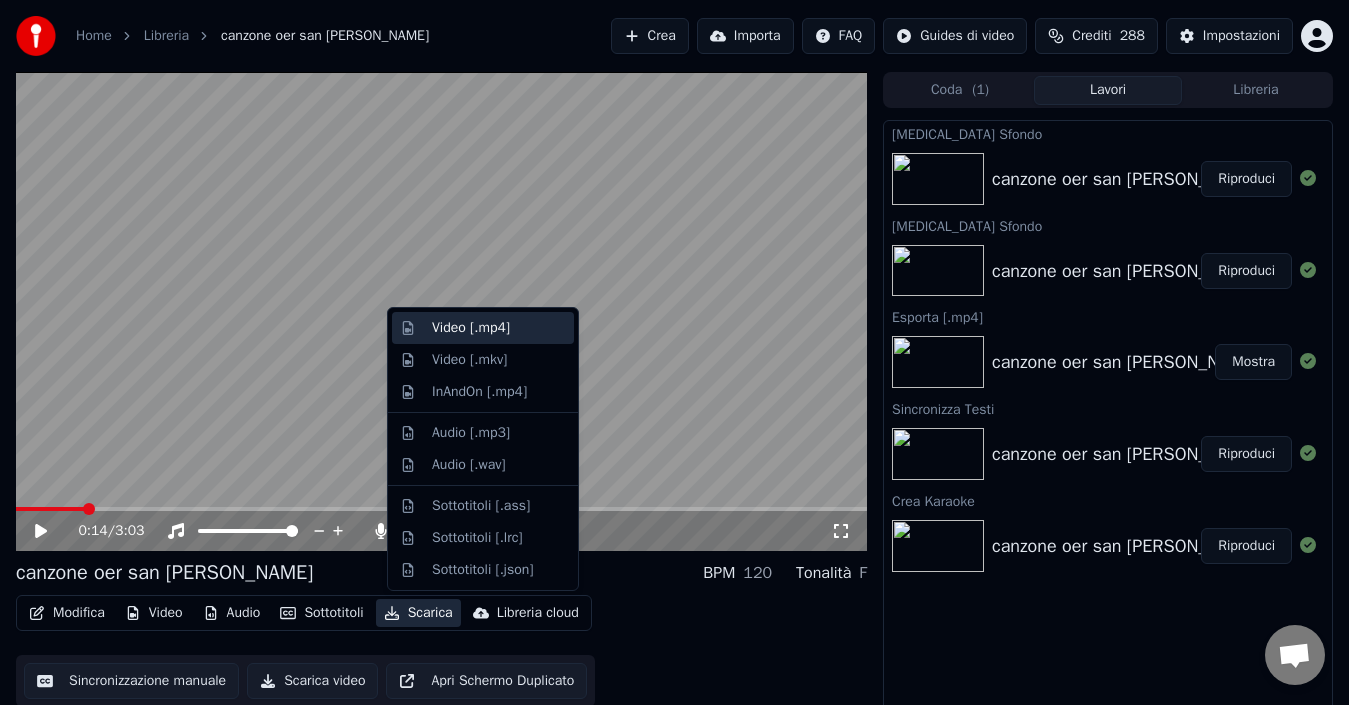 click on "Video [.mp4]" at bounding box center (471, 328) 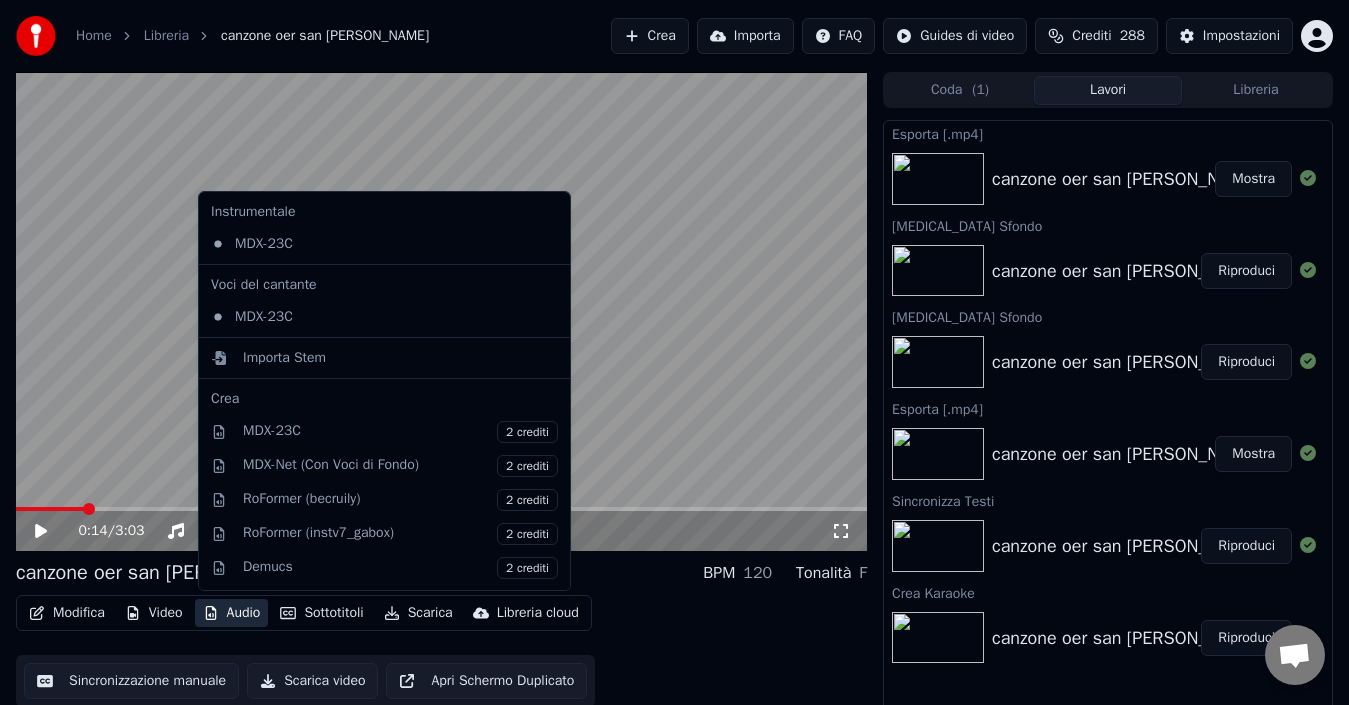 click on "Audio" at bounding box center (232, 613) 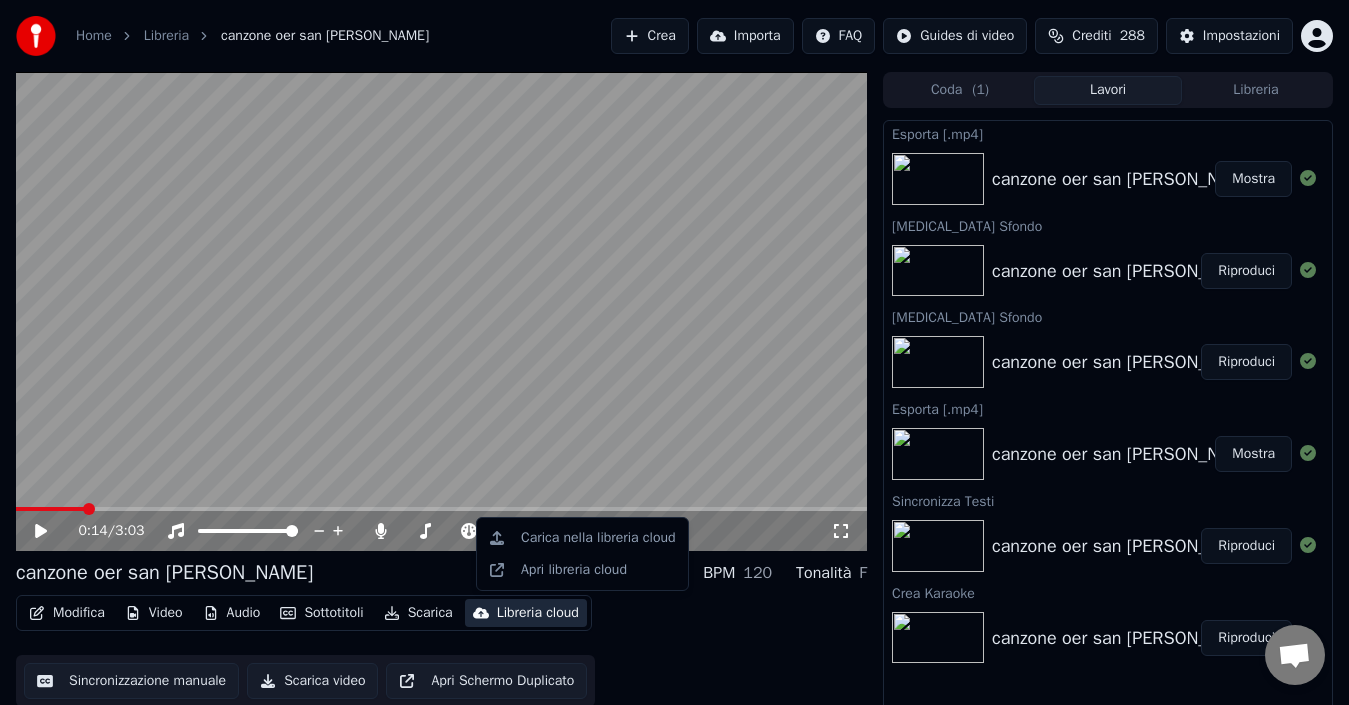 click on "Modifica Video Audio Sottotitoli Scarica Libreria cloud Sincronizzazione manuale Scarica video Apri Schermo Duplicato" at bounding box center [441, 651] 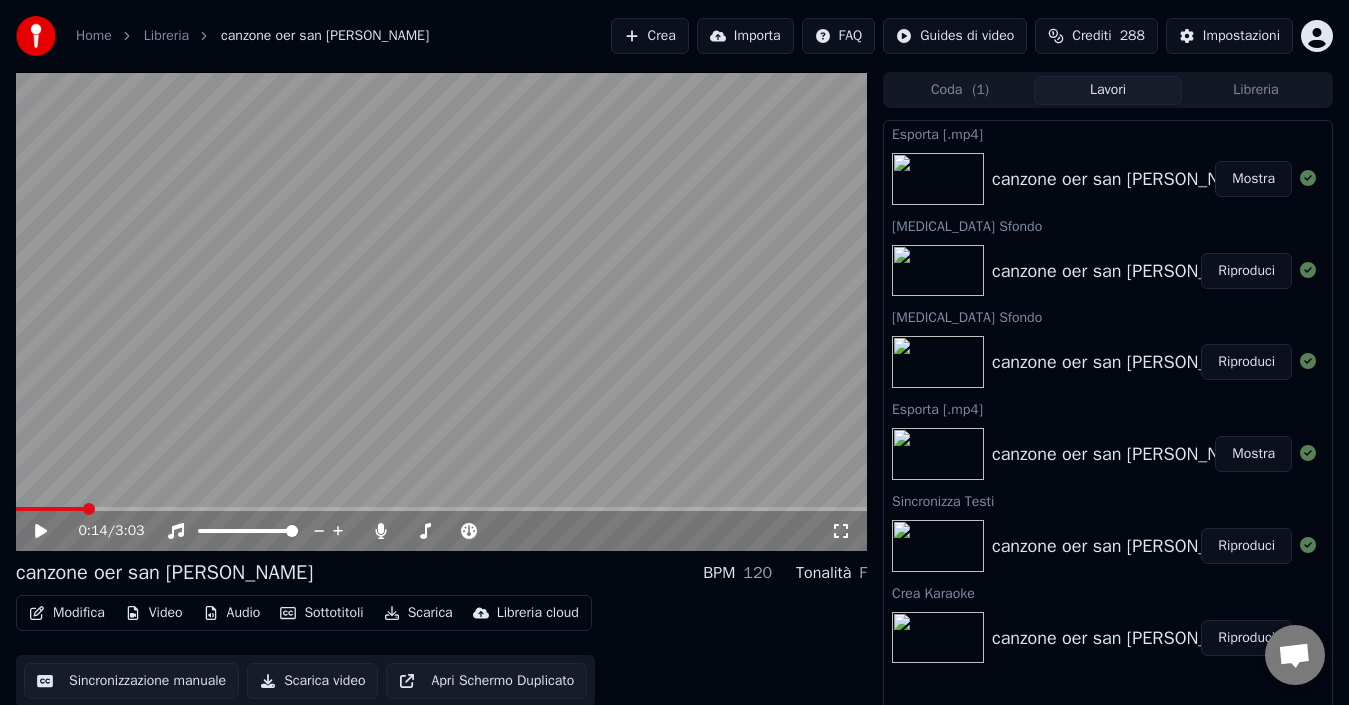 click on "Mostra" at bounding box center [1253, 179] 